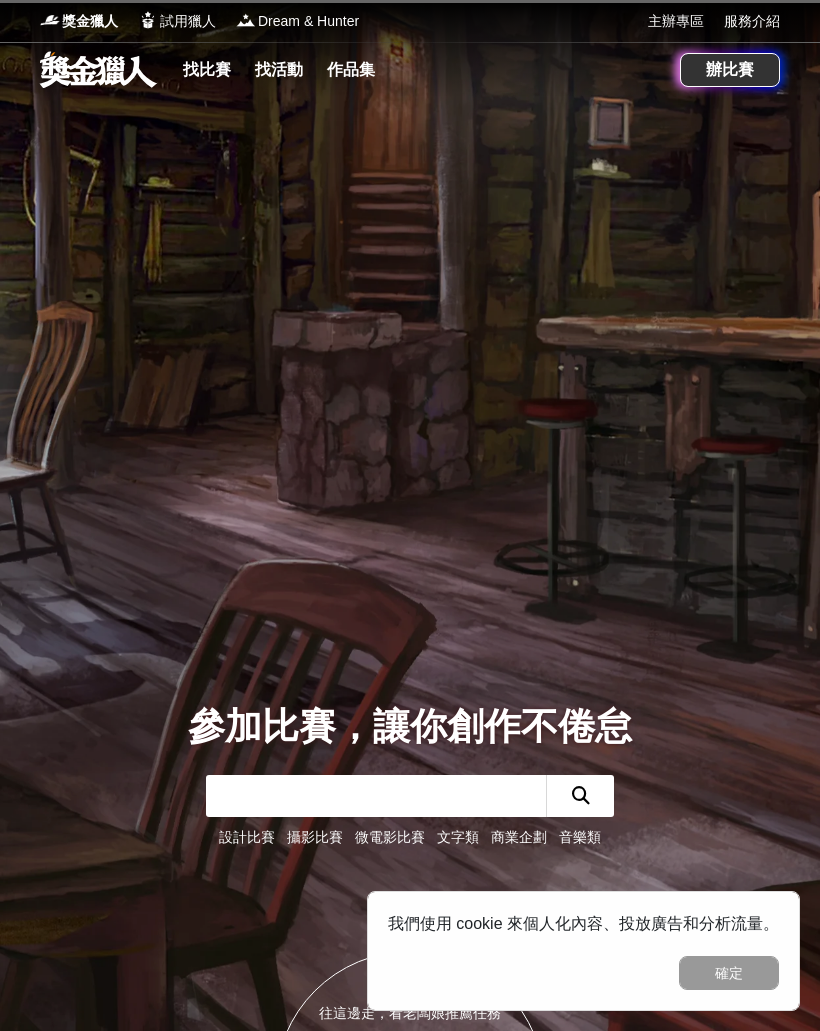 scroll, scrollTop: 0, scrollLeft: 0, axis: both 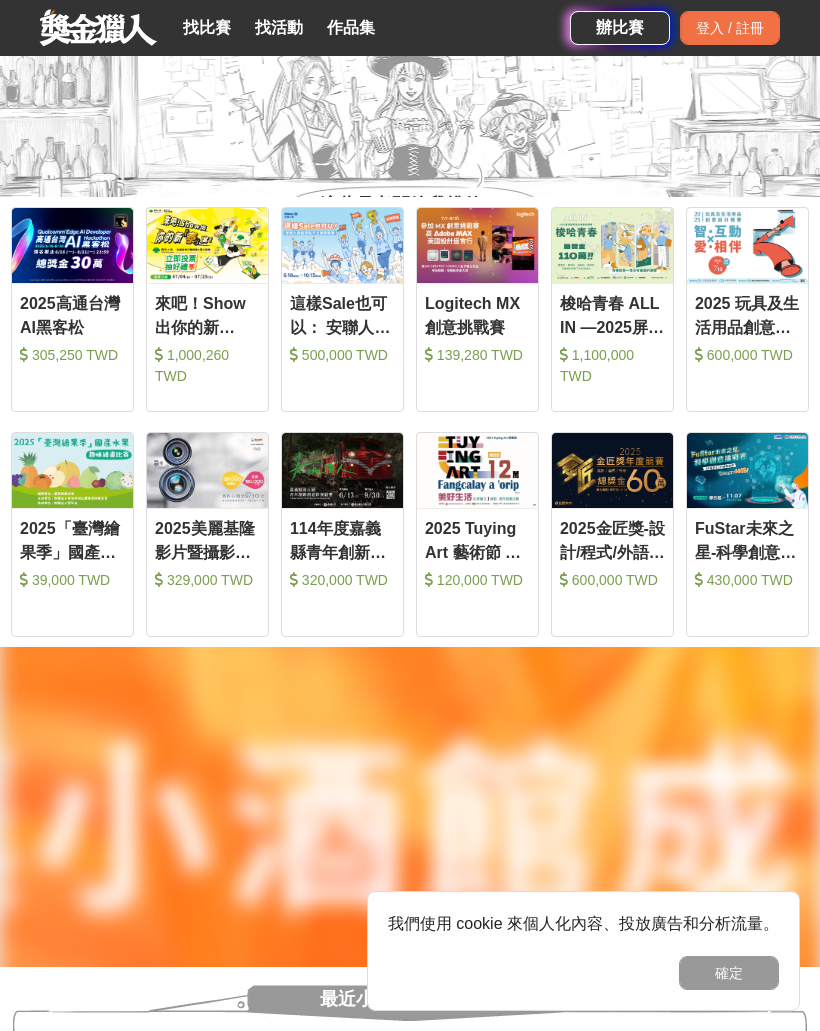 click on "2025 Tuying Art 藝術節 社群圖文｜攝影 徵件競賽活動" at bounding box center (477, 539) 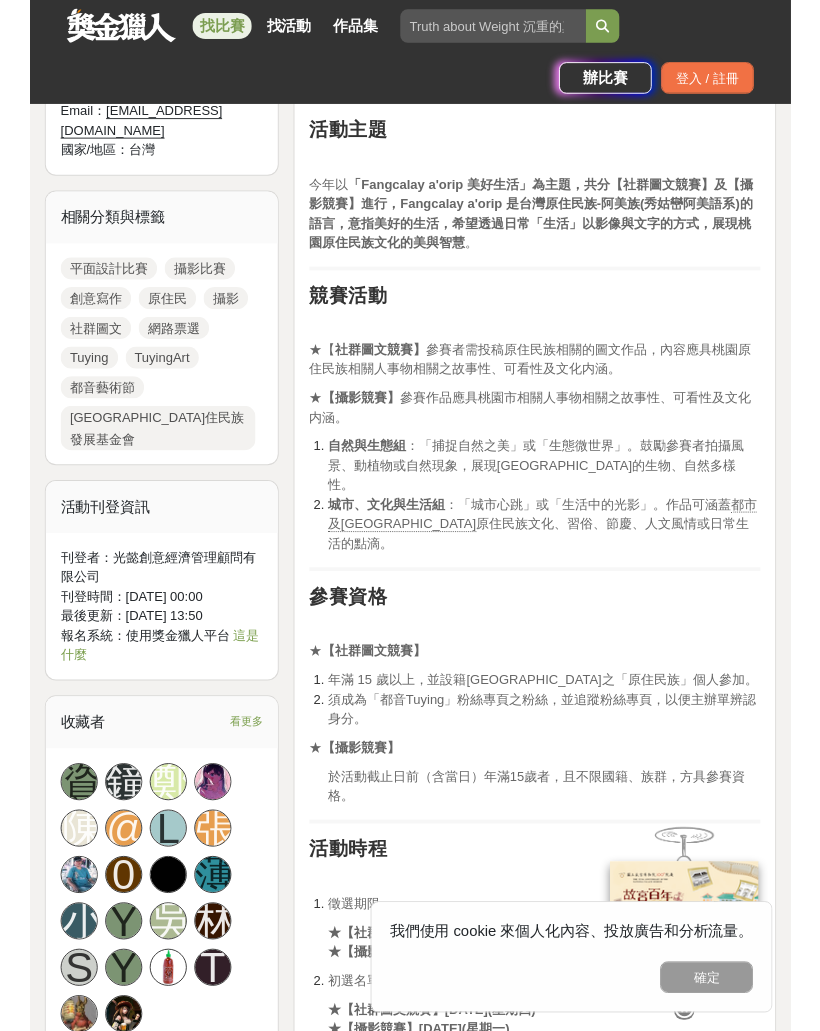 scroll, scrollTop: 1159, scrollLeft: 0, axis: vertical 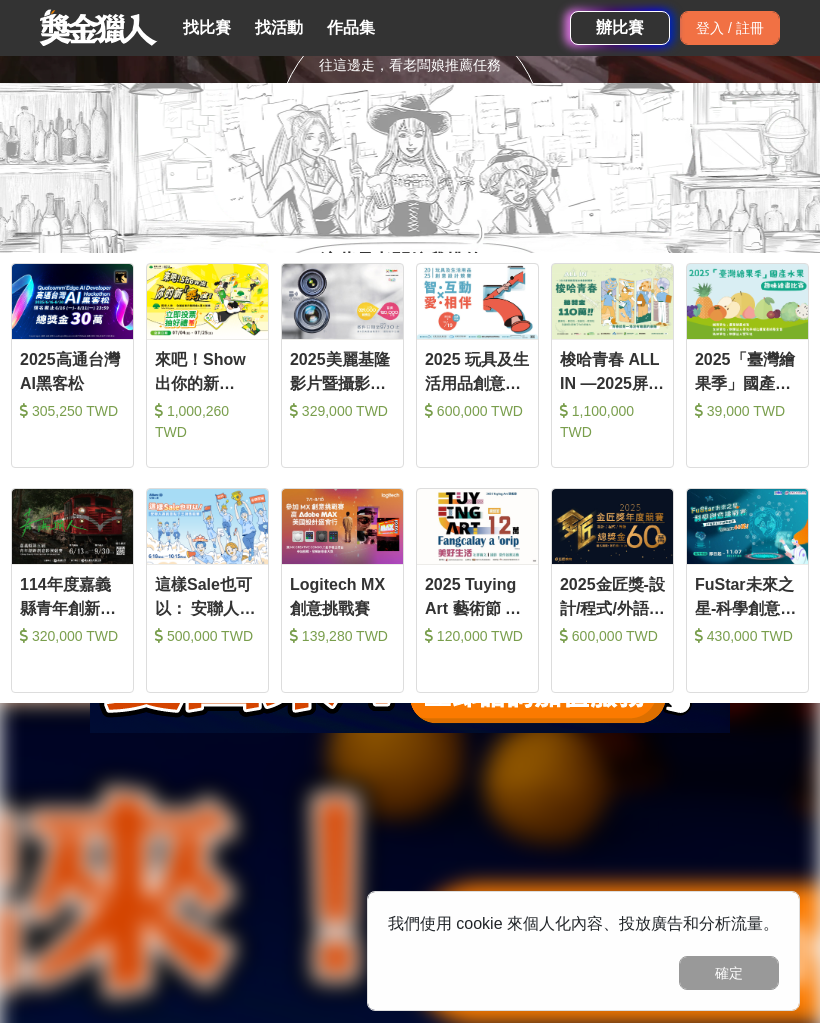 click on "2025高通台灣AI黑客松" at bounding box center [72, 370] 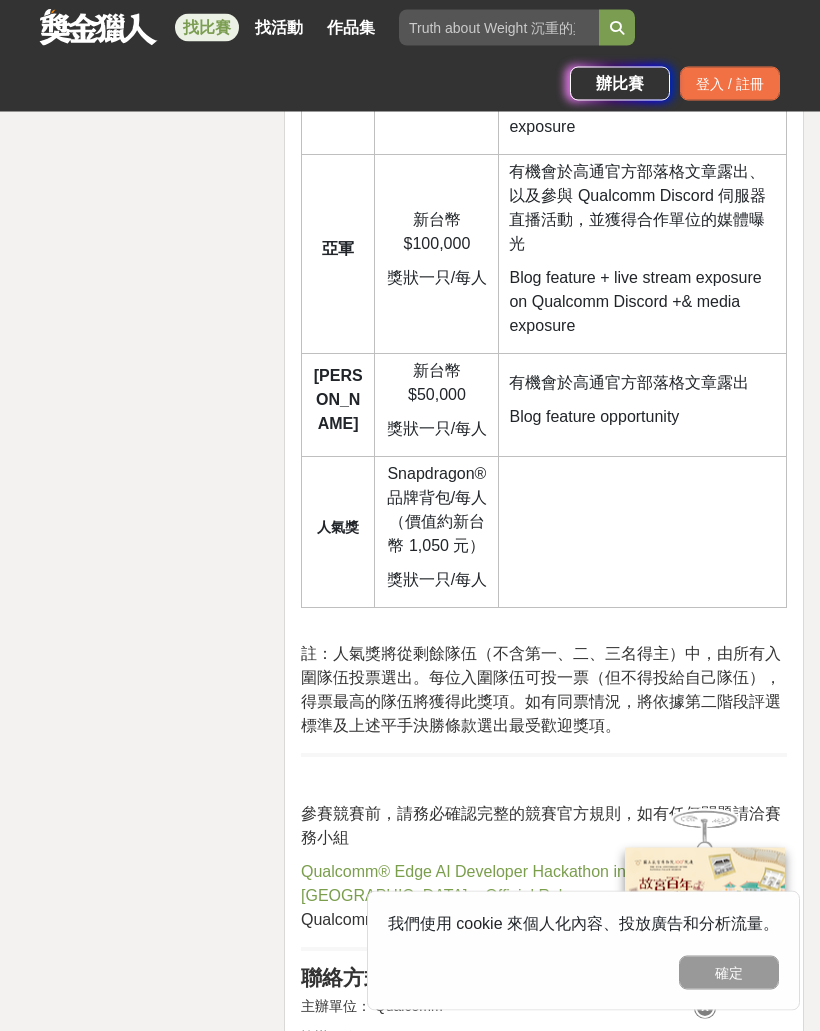 scroll, scrollTop: 6580, scrollLeft: 0, axis: vertical 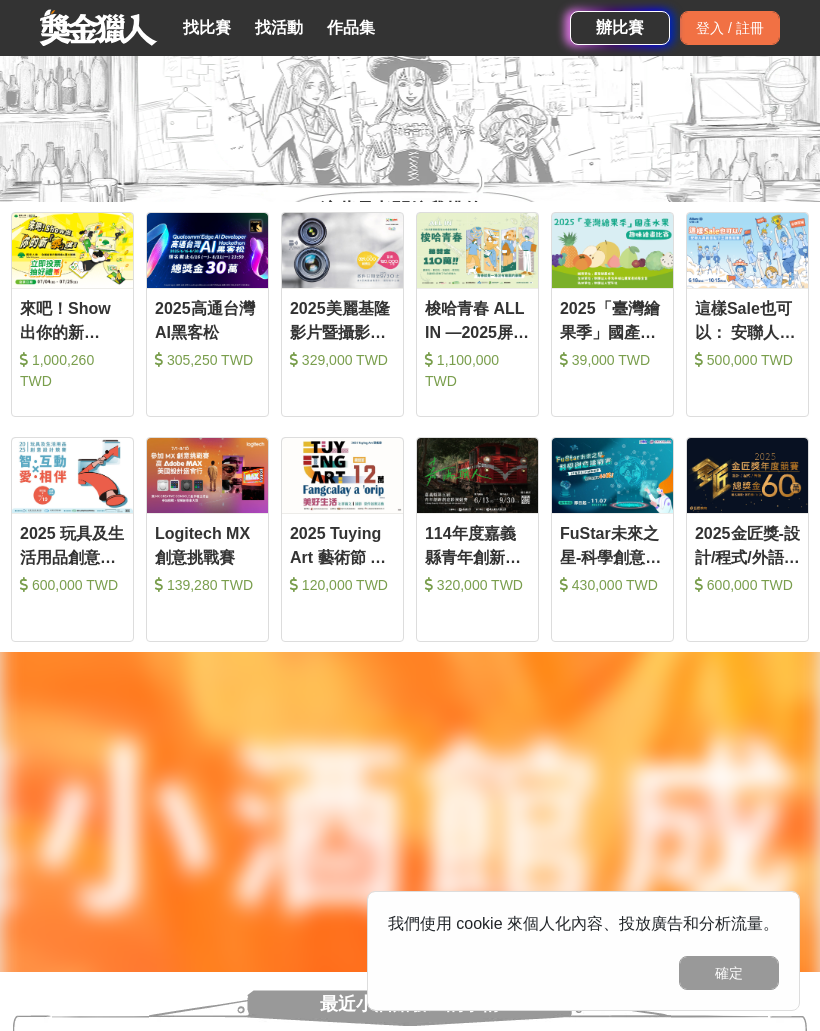 click on "2025金匠獎-設計/程式/外語影片競賽" at bounding box center [747, 544] 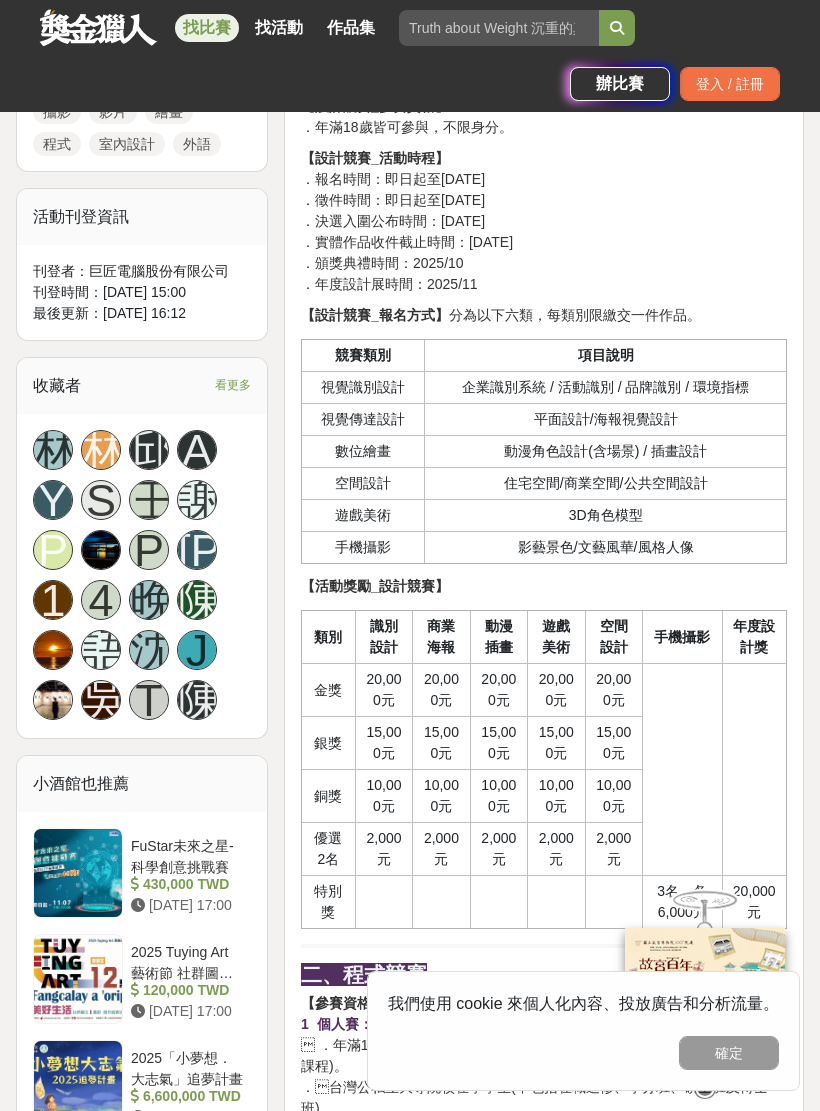 scroll, scrollTop: 1175, scrollLeft: 0, axis: vertical 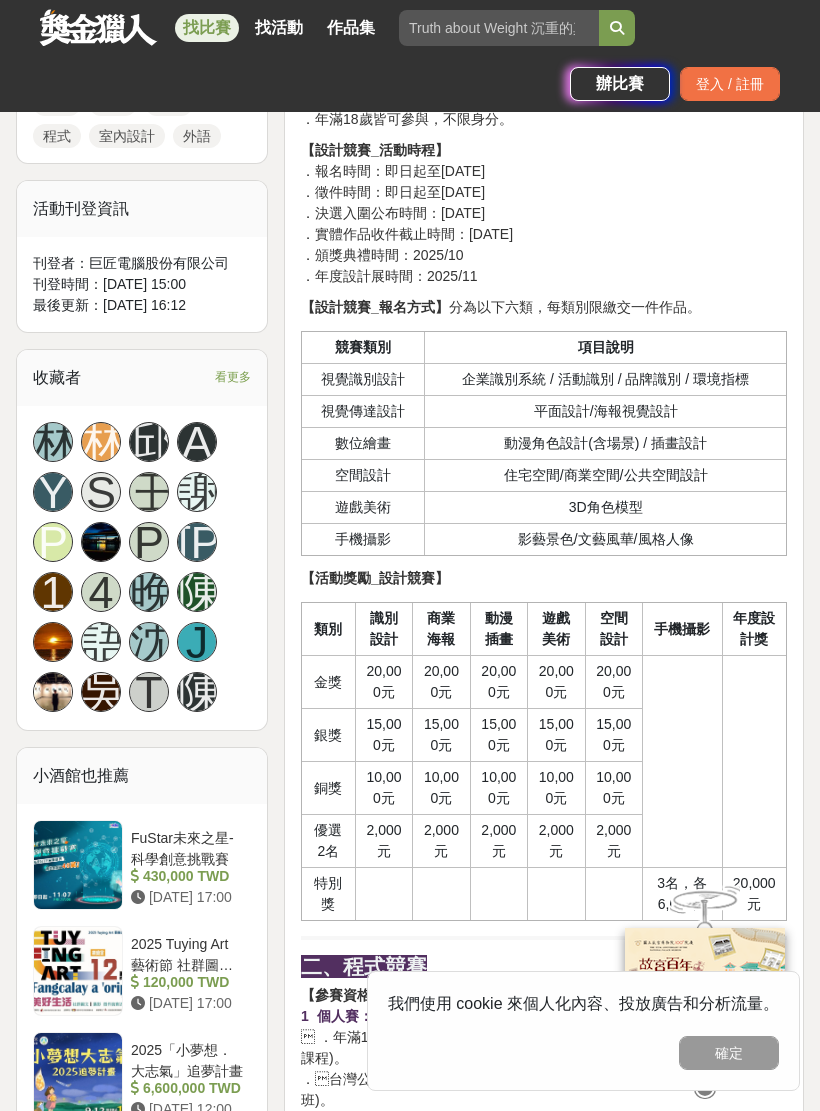 click on "收藏者 看更多" at bounding box center (142, 378) 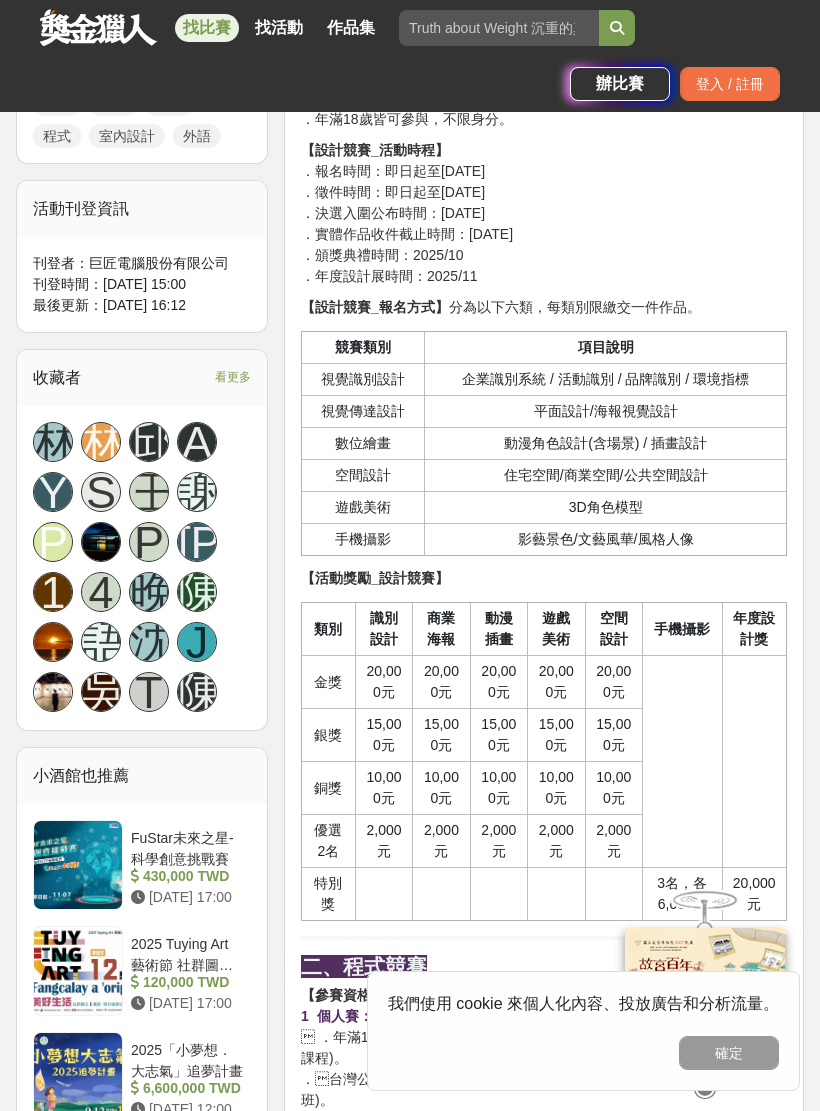 click on "收藏者 看更多" at bounding box center [142, 378] 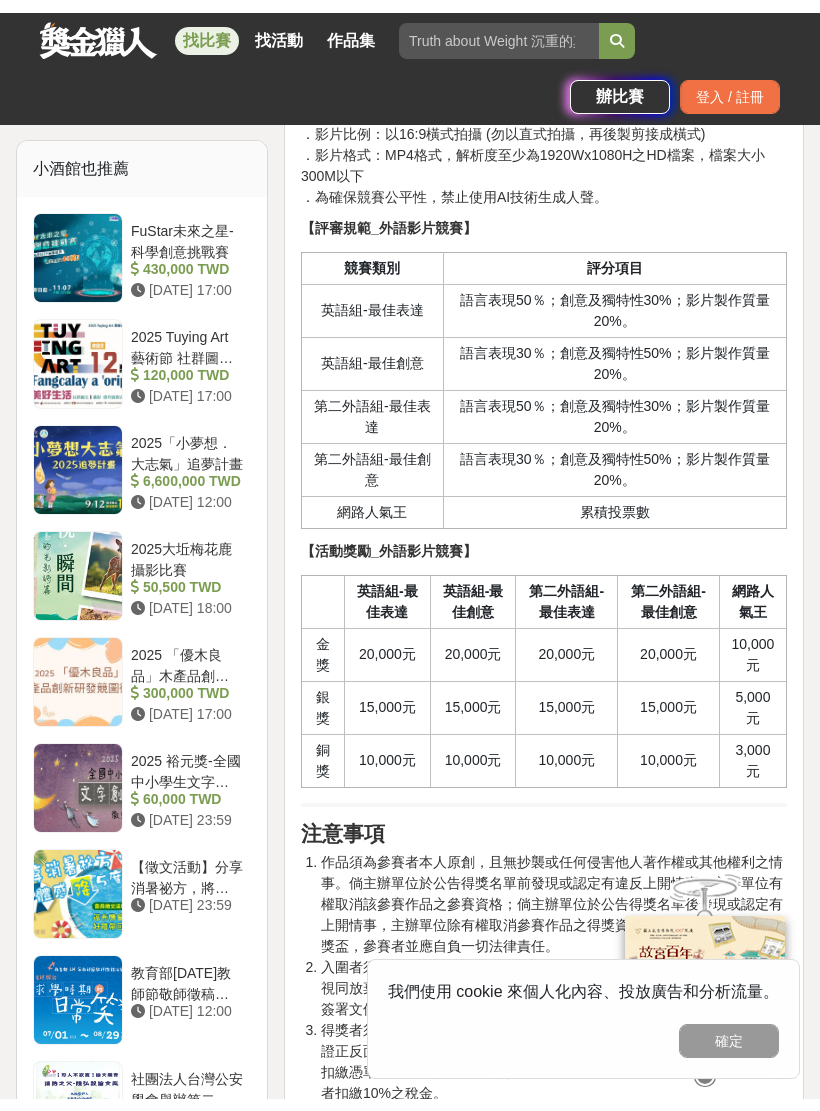 scroll, scrollTop: 4020, scrollLeft: 0, axis: vertical 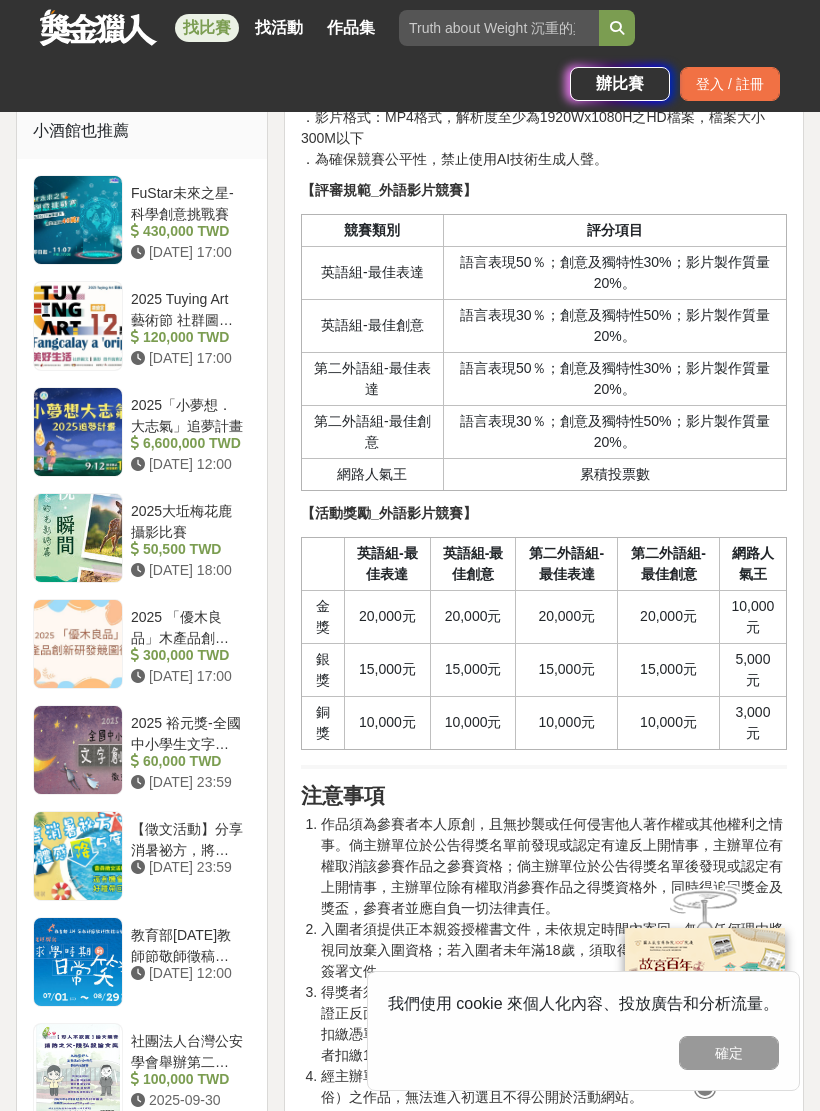 click on "2025「小夢想．大志氣」追夢計畫" at bounding box center [187, 414] 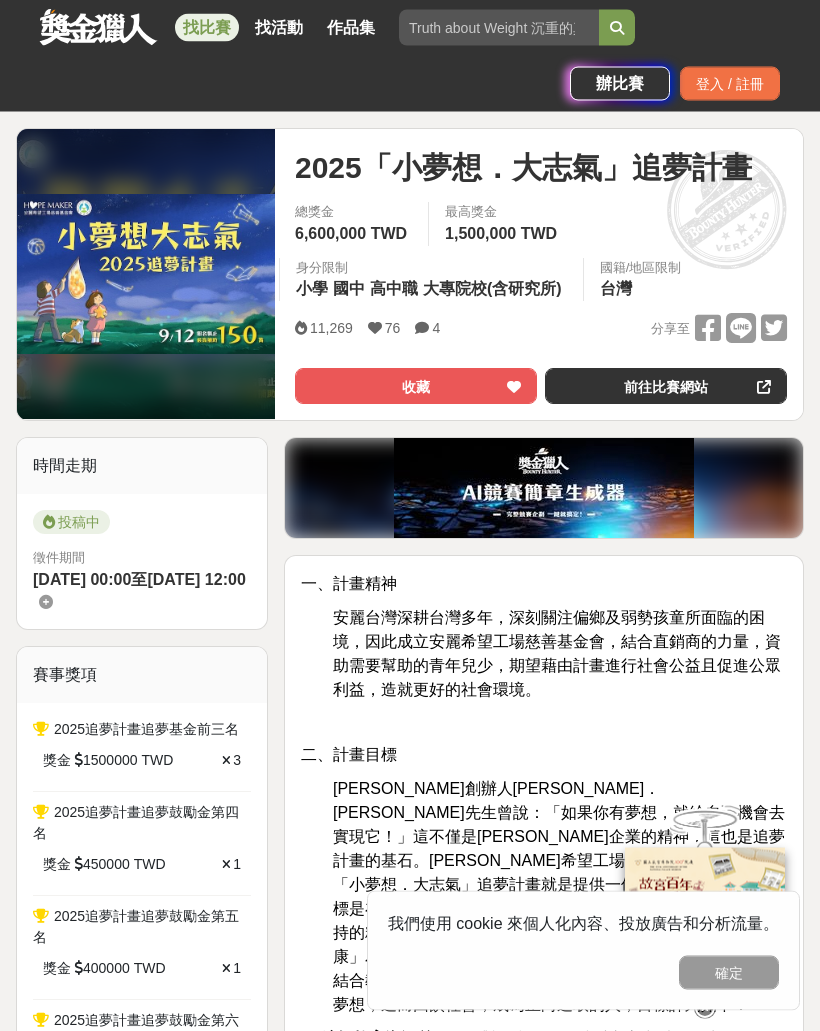 scroll, scrollTop: 0, scrollLeft: 0, axis: both 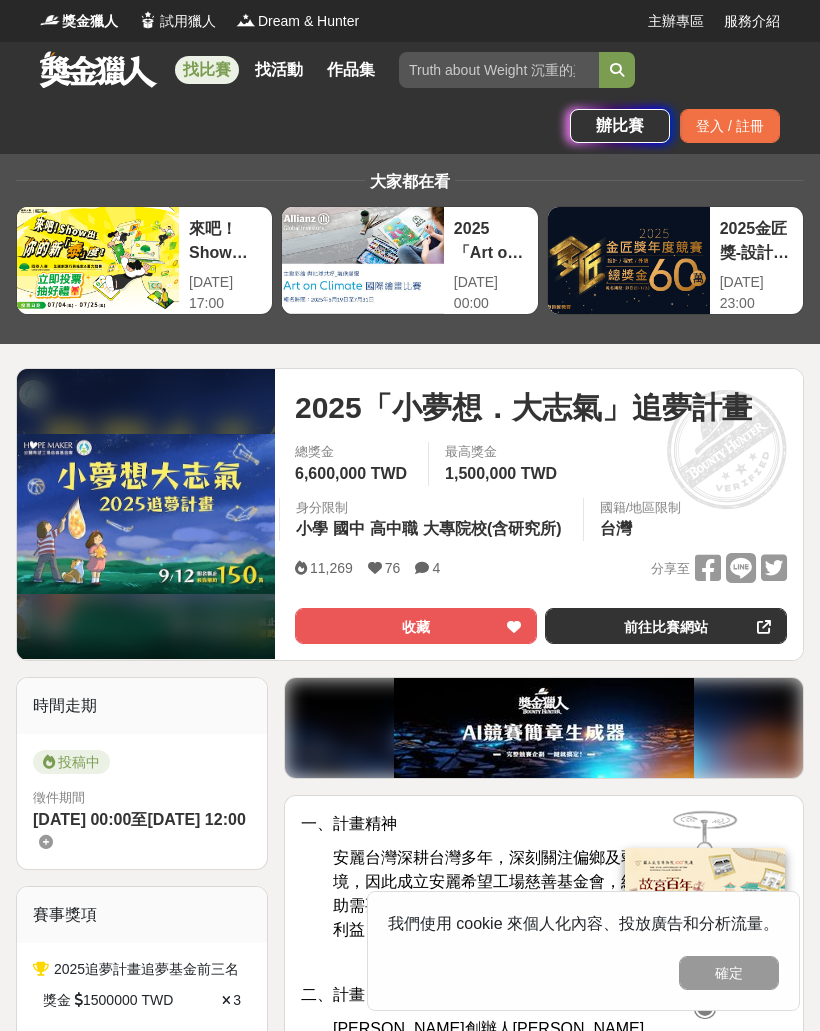 click at bounding box center (98, 260) 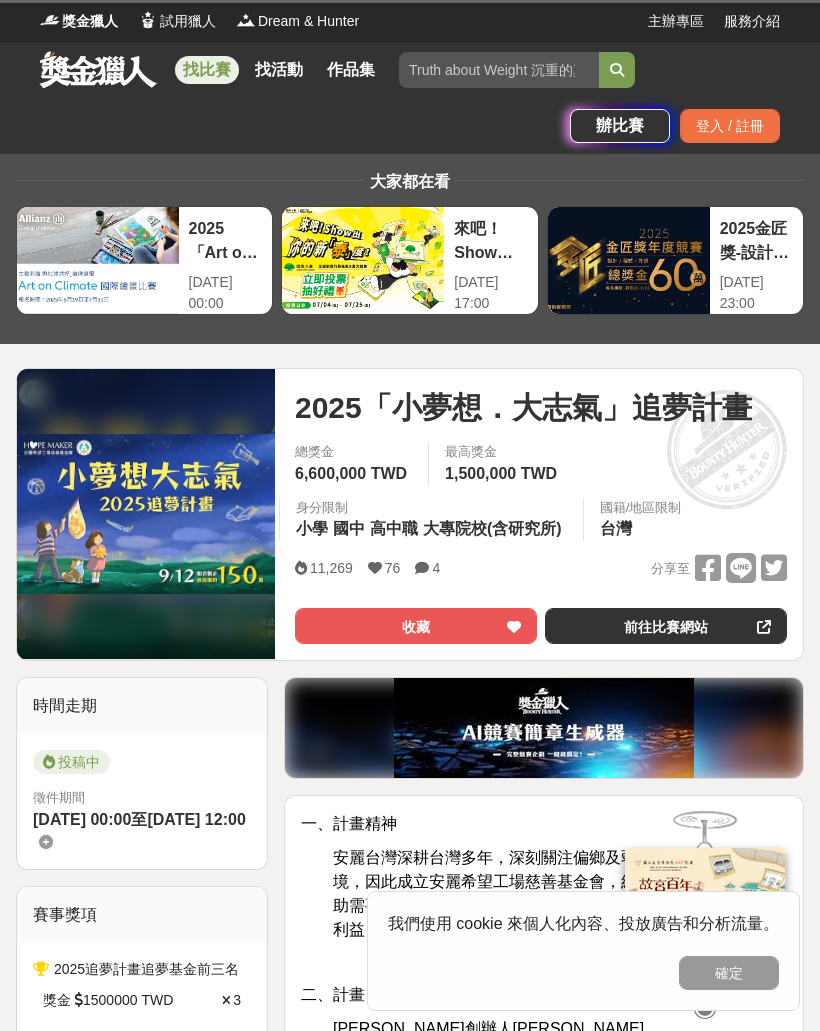 click at bounding box center [363, 260] 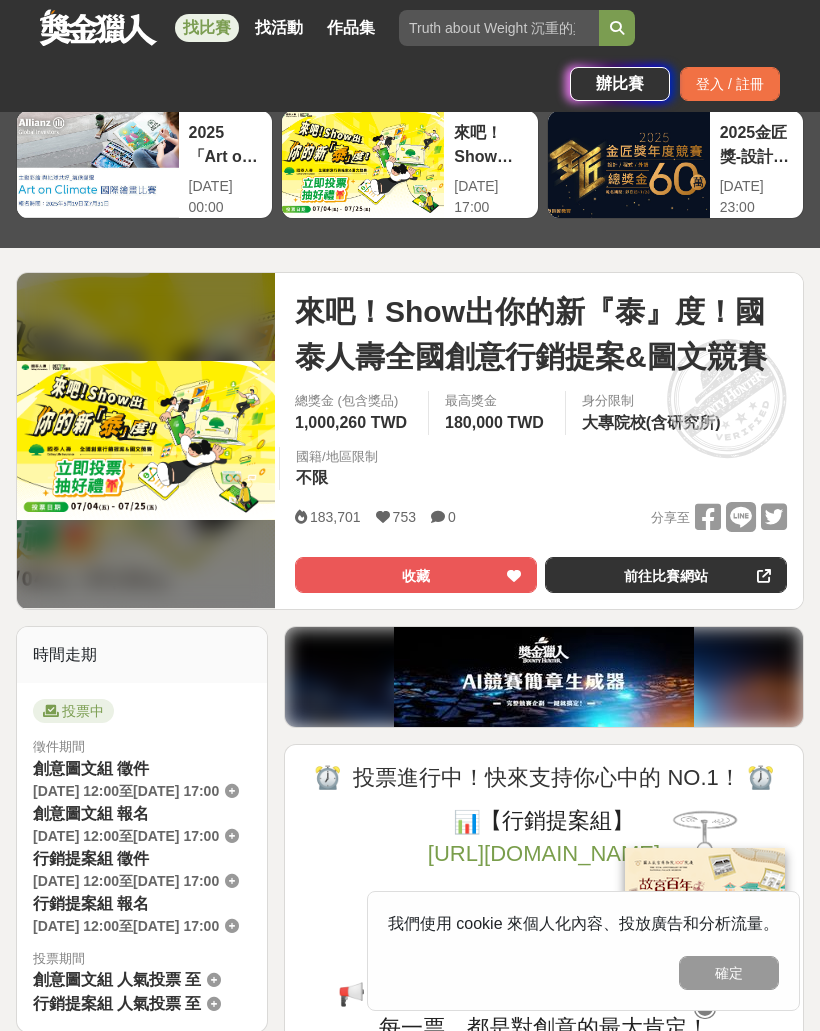 scroll, scrollTop: 92, scrollLeft: 0, axis: vertical 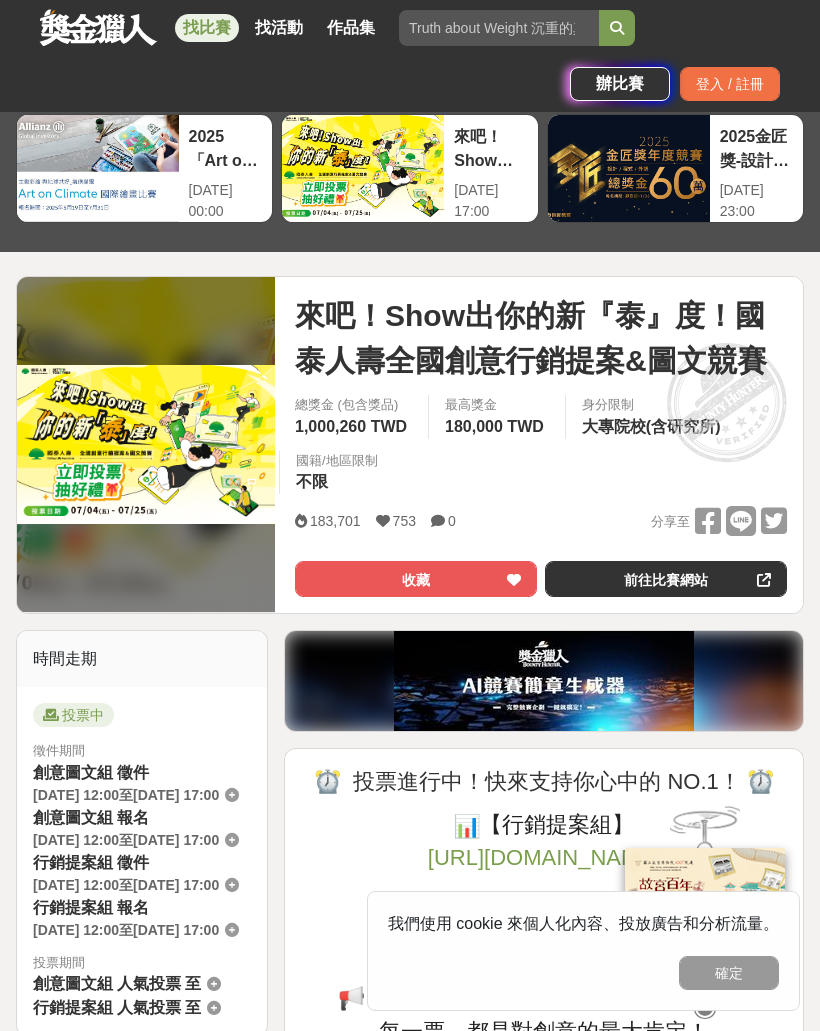 click on "前往比賽網站" at bounding box center (666, 579) 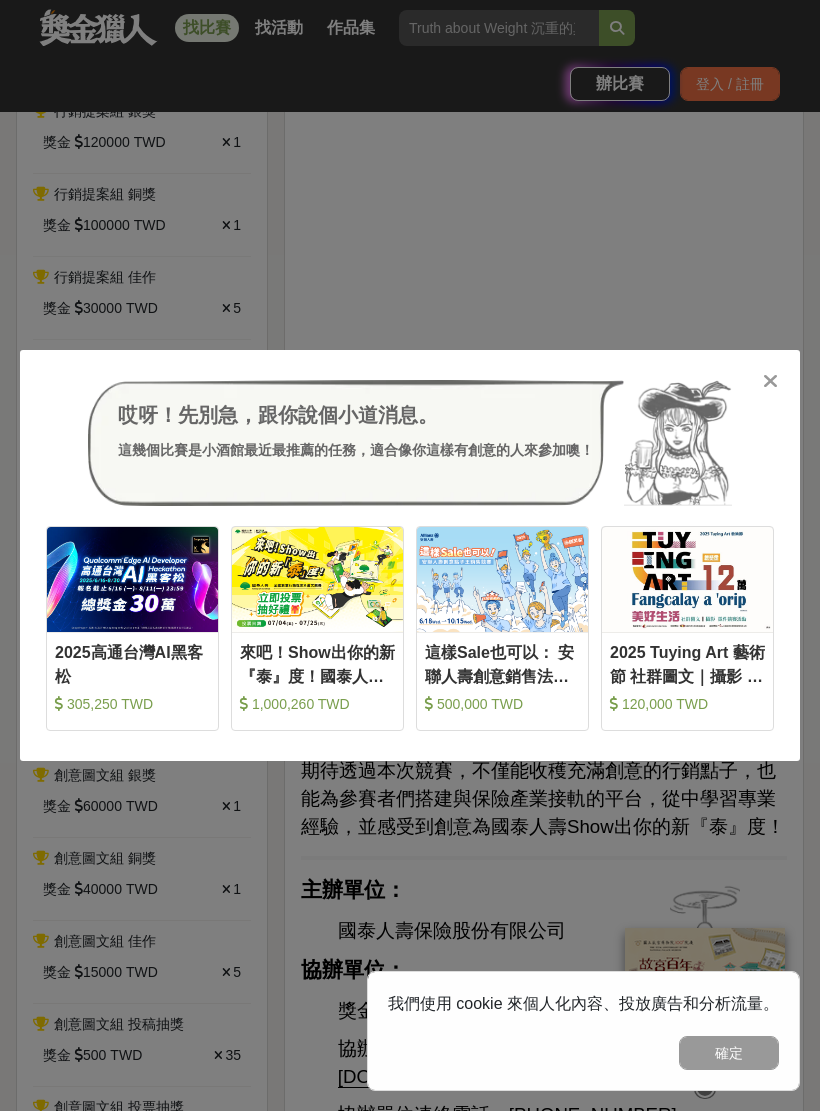 scroll, scrollTop: 1203, scrollLeft: 0, axis: vertical 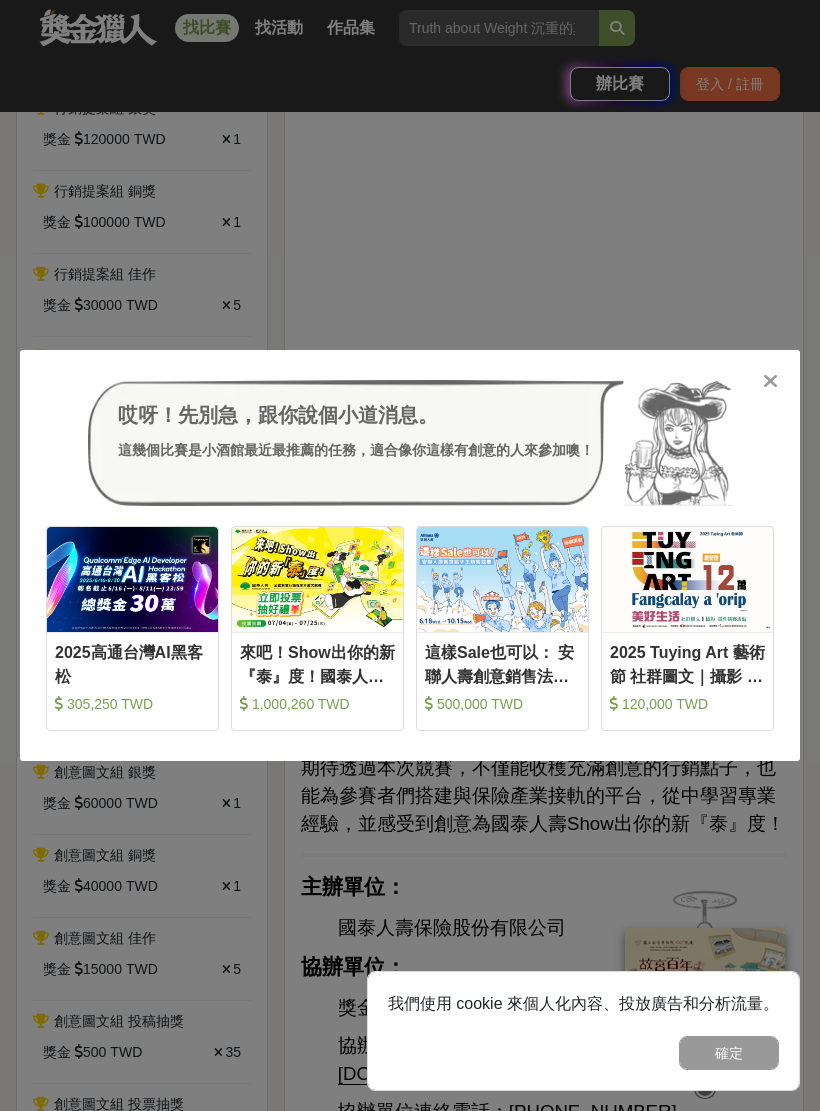 click at bounding box center [770, 380] 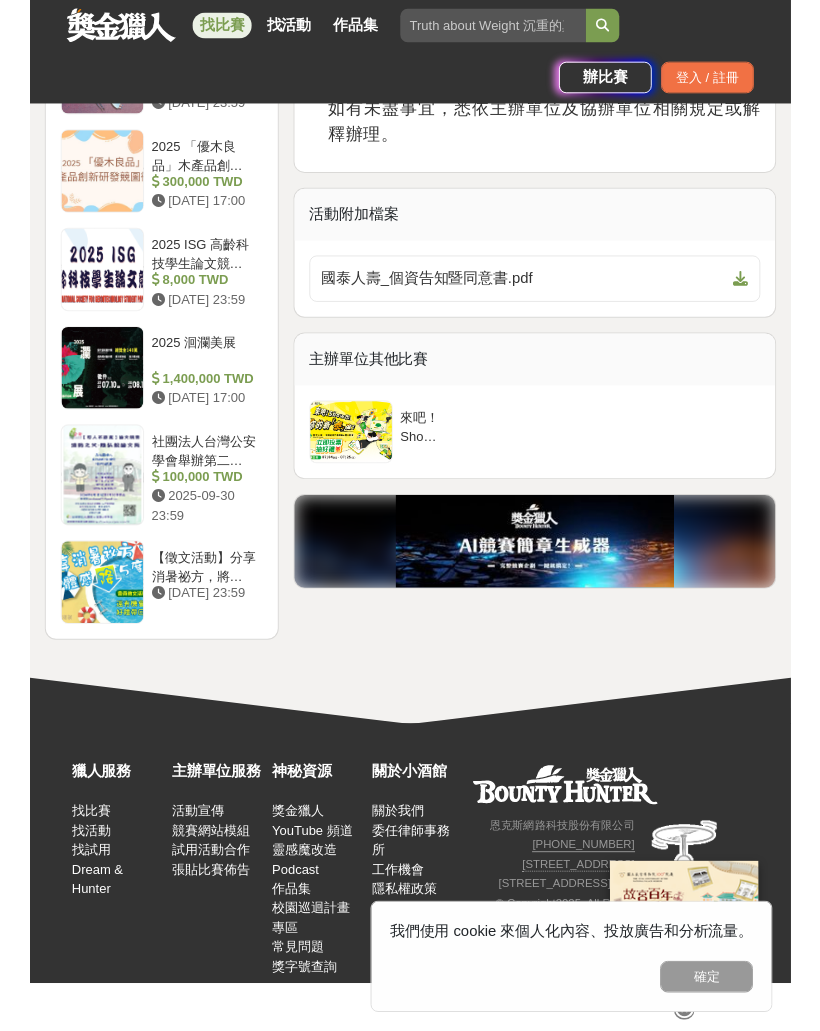 scroll, scrollTop: 14156, scrollLeft: 0, axis: vertical 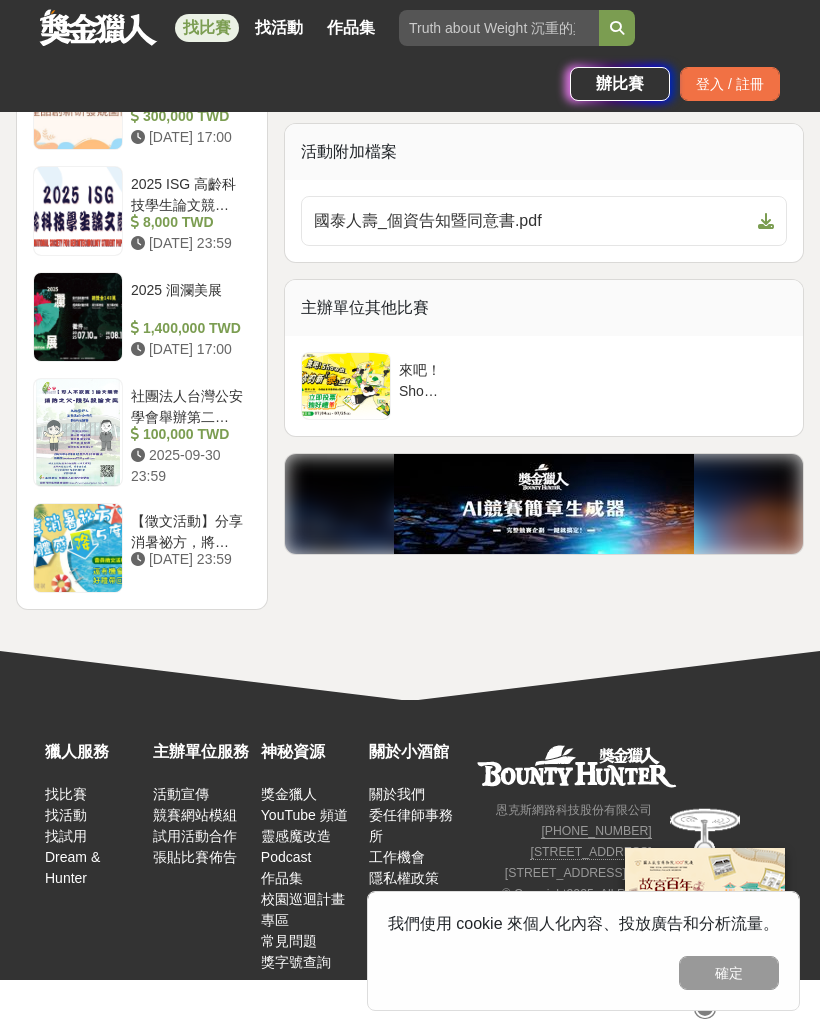 click on "⏰  投票進行中！快來支持你心中的 NO.1！ ⏰  【行銷提案組】 [URL][DOMAIN_NAME]  【圖文競賽組】 [URL][DOMAIN_NAME] 📢 分享給朋友、家人、同學一起衝票數💪 每一票，都是對創意的最大肯定！         競賽緣起： 隨著數位時代的快速發展，年輕世代的行為模式與價值觀，正以前所未有的速度改變。保險作為人生風險管理的重要環節，如何突破傳統框架，透過創新的行銷方式，拉近品牌與年輕族群的距離，已成為國泰人壽持續關注的議題。 期待透過本次競賽，不僅能收穫充滿創意的行銷點子，也能為參賽者們搭建與保險產業接軌的平台，從中學習專業經驗，並感受到創意為國泰人壽Show出你的新『泰』度！ 主辦單位： 國泰人壽保險股份有限公司 協辦單位： 獎金獵人 協辦單位聯絡信箱： [PHONE_NUMBER]" at bounding box center [544, -6231] 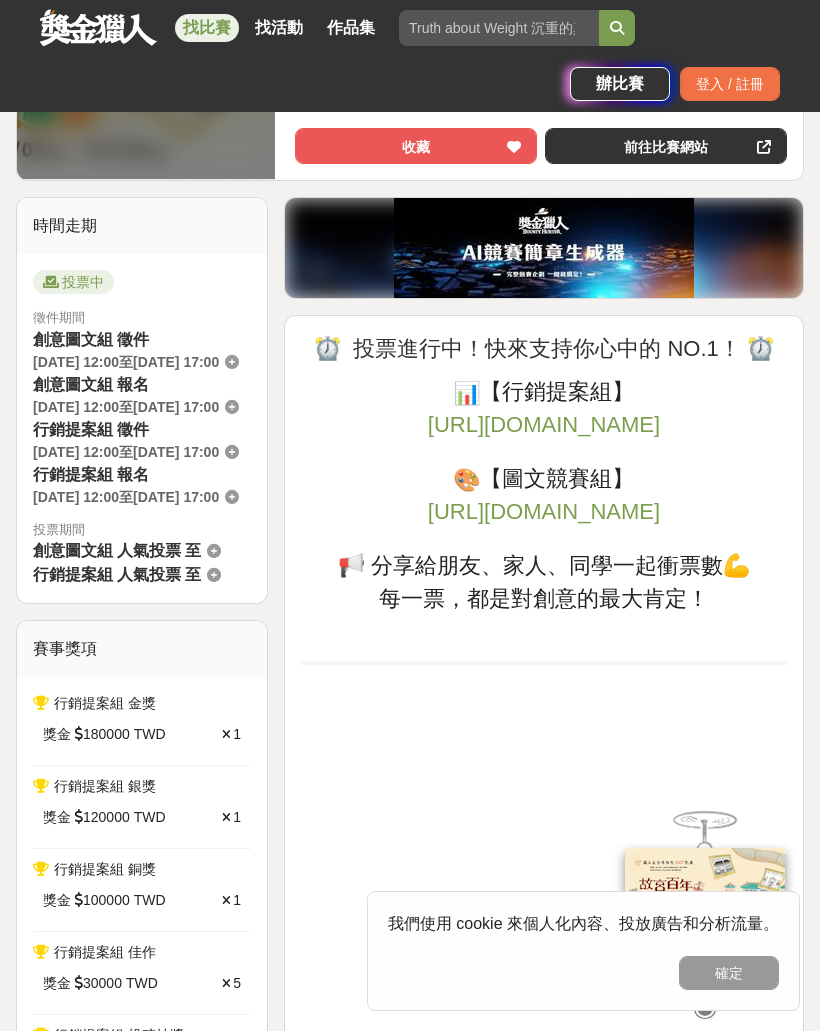 scroll, scrollTop: 0, scrollLeft: 0, axis: both 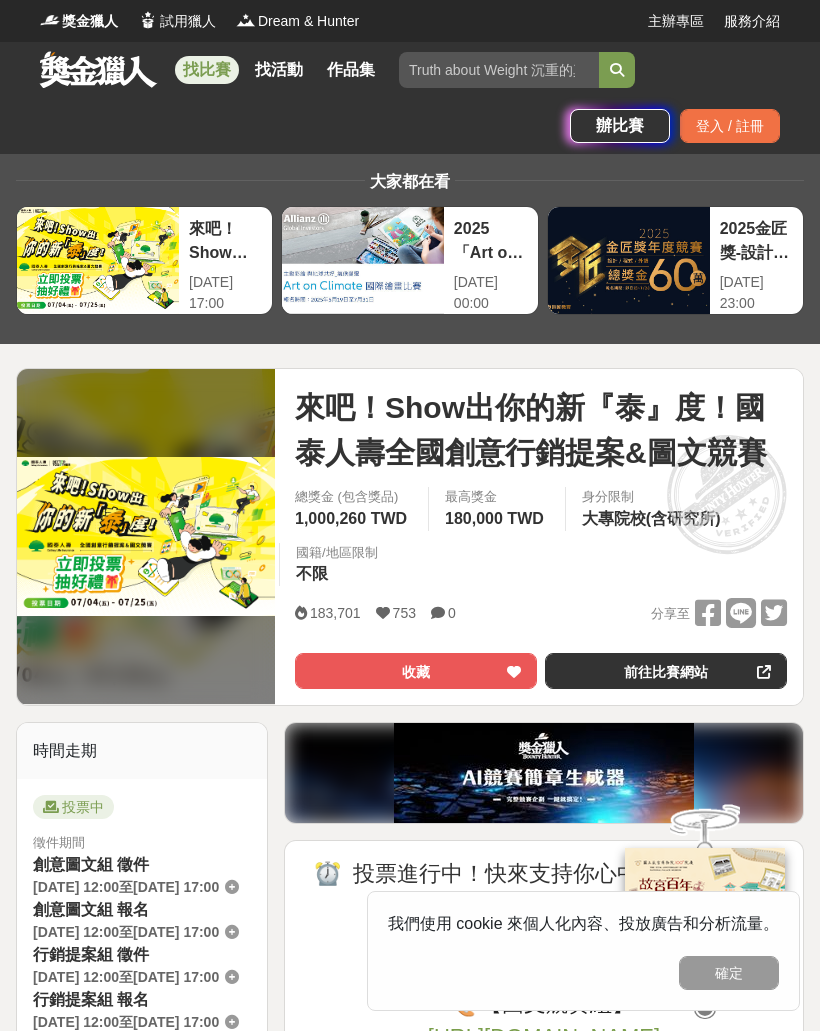 click at bounding box center [98, 69] 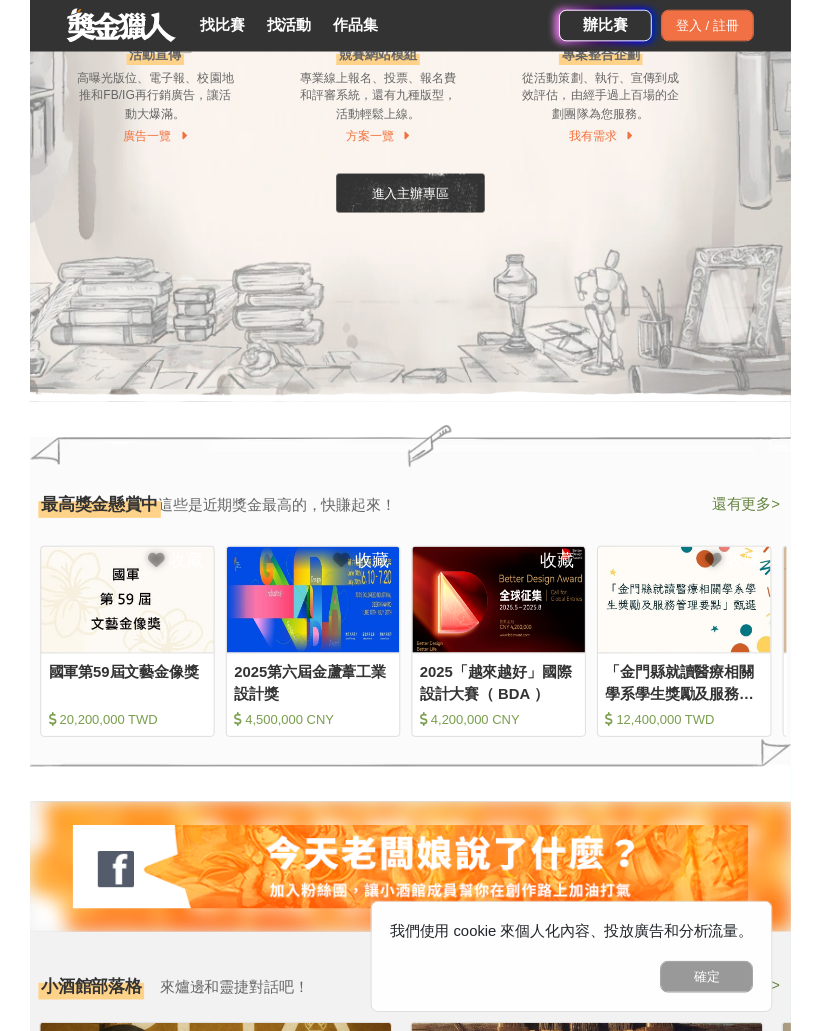 scroll, scrollTop: 2872, scrollLeft: 0, axis: vertical 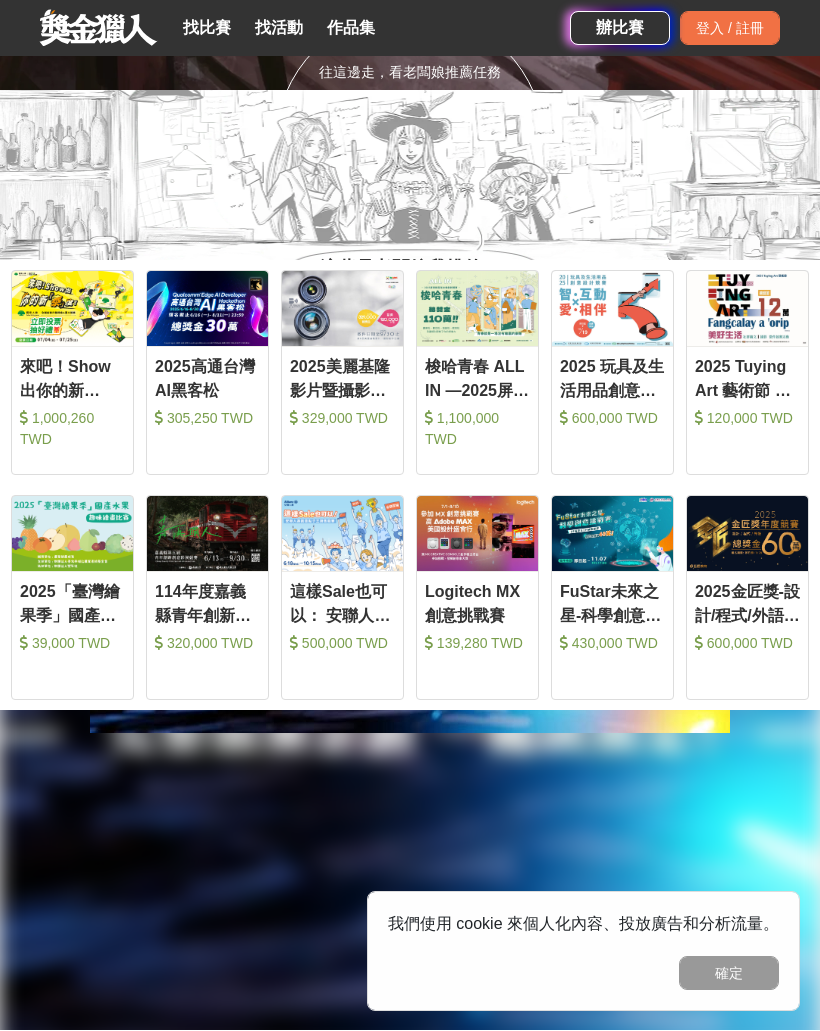 click on "找比賽" at bounding box center [207, 28] 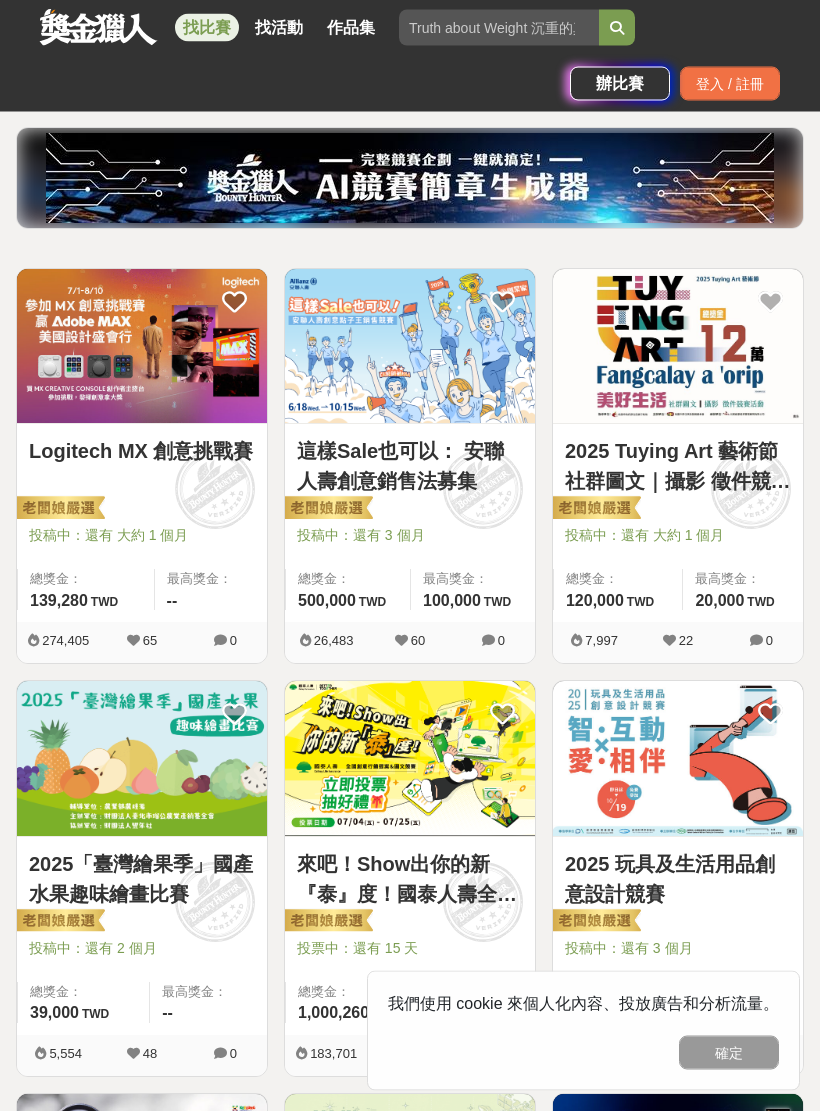 scroll, scrollTop: 225, scrollLeft: 0, axis: vertical 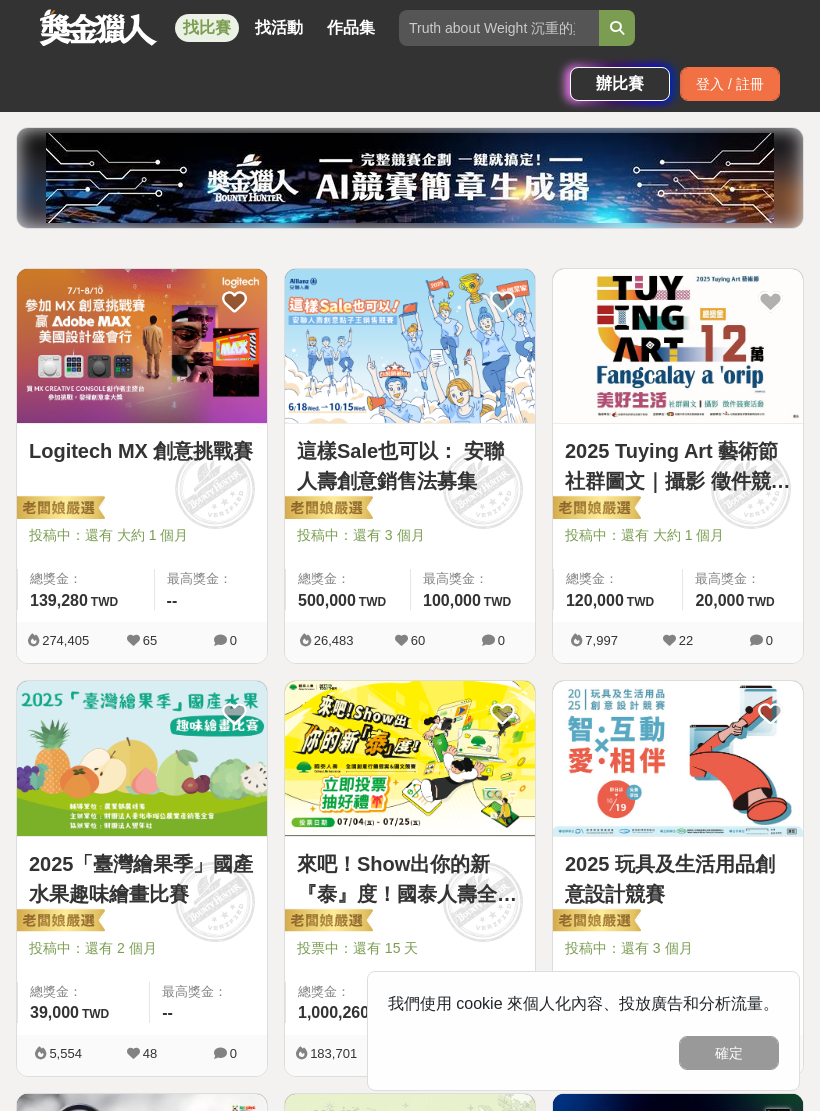click at bounding box center (142, 346) 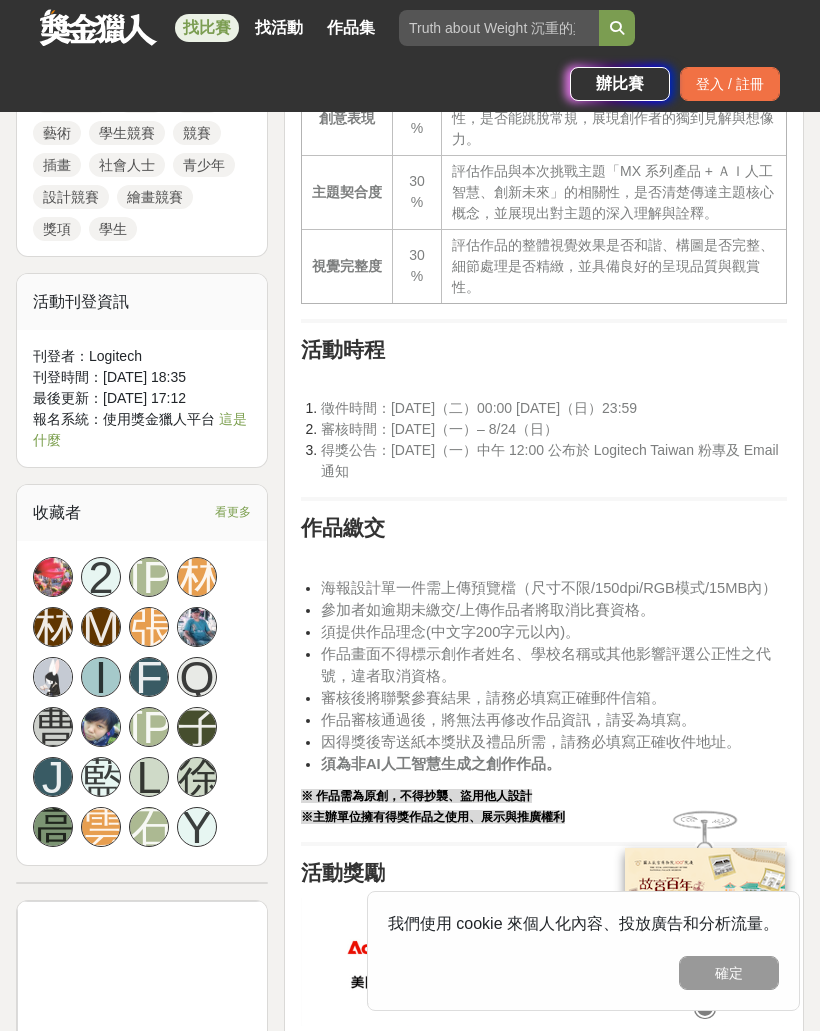 scroll, scrollTop: 1698, scrollLeft: 0, axis: vertical 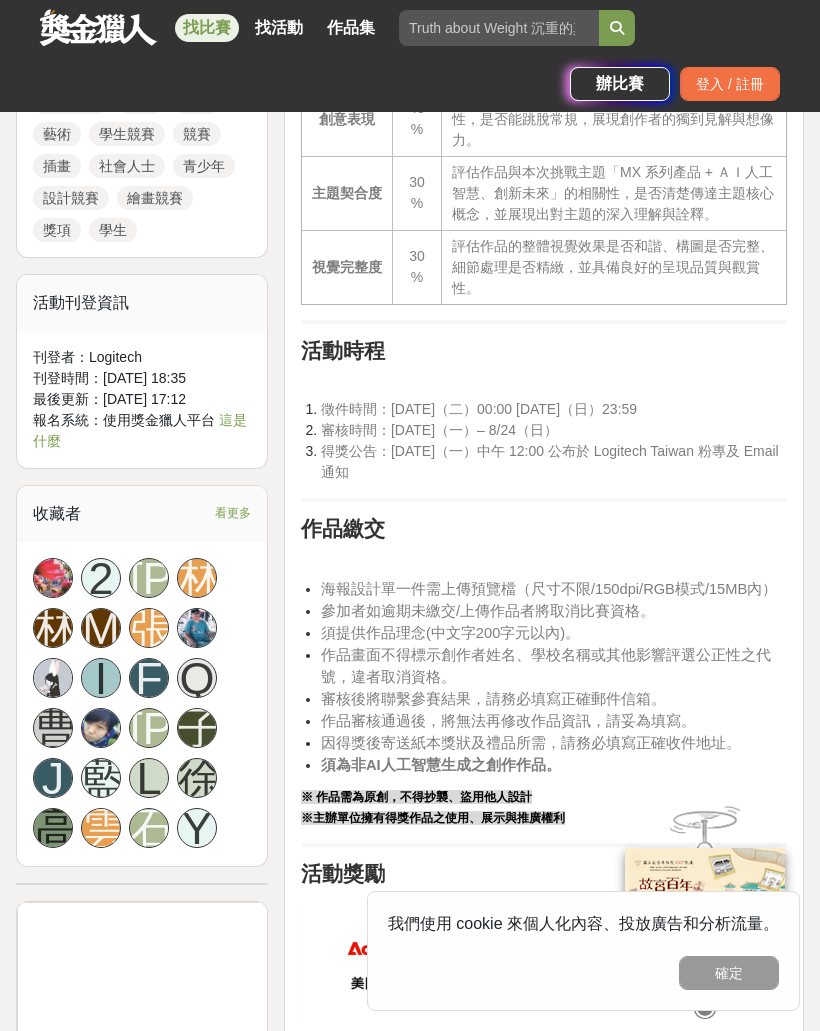 click on "確定" at bounding box center (729, 973) 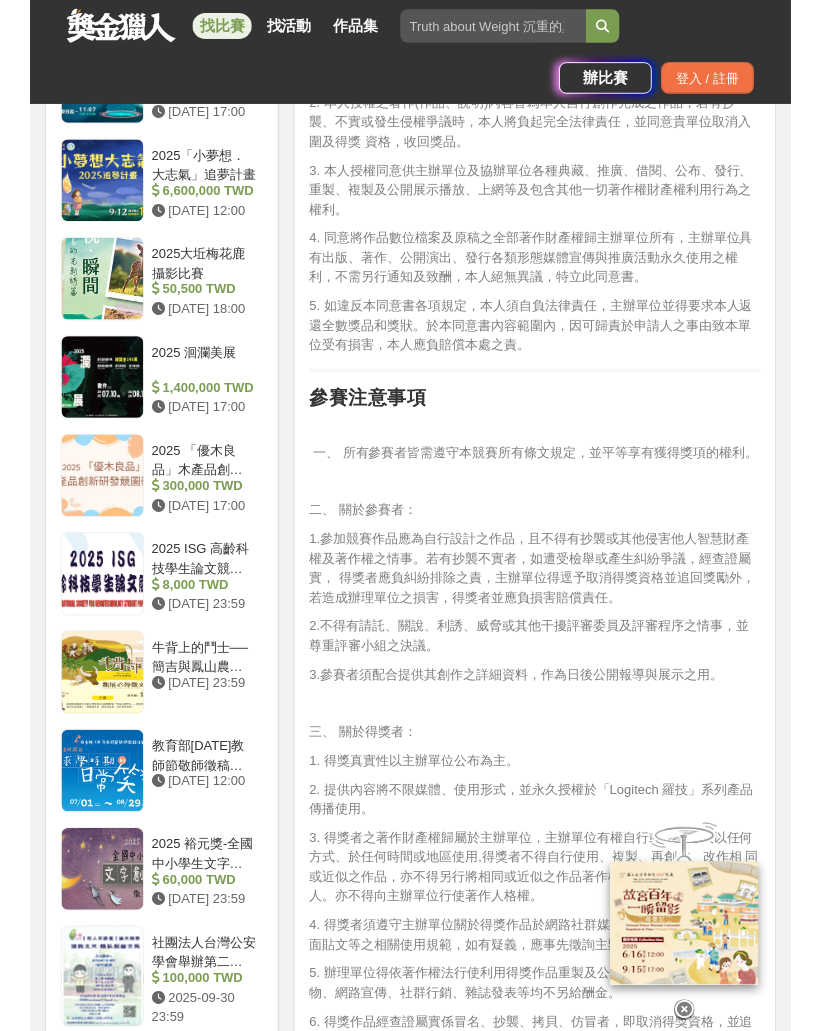 scroll, scrollTop: 3257, scrollLeft: 0, axis: vertical 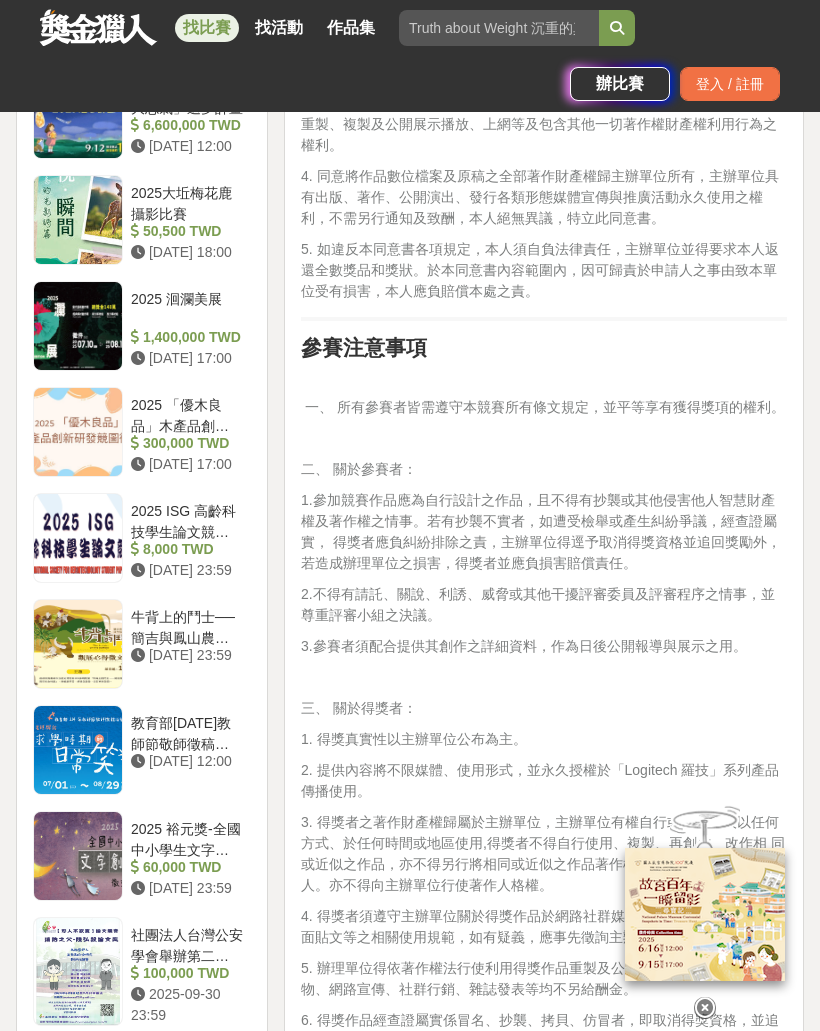 click at bounding box center [78, 326] 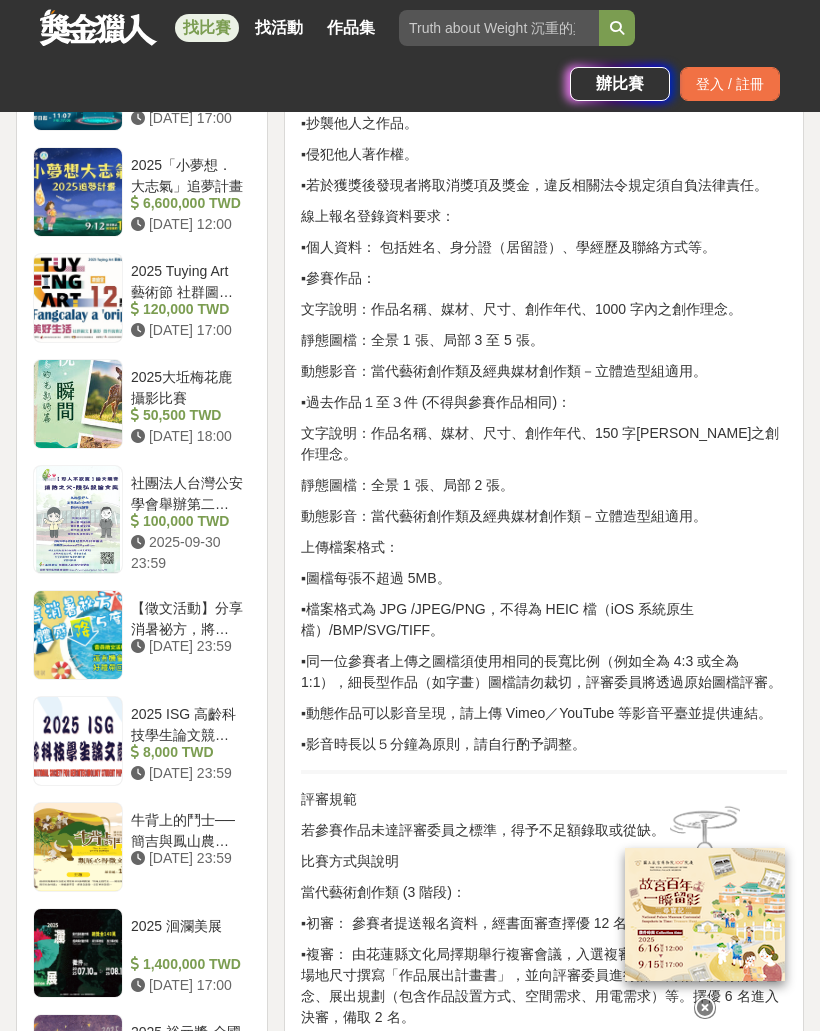 scroll, scrollTop: 1678, scrollLeft: 0, axis: vertical 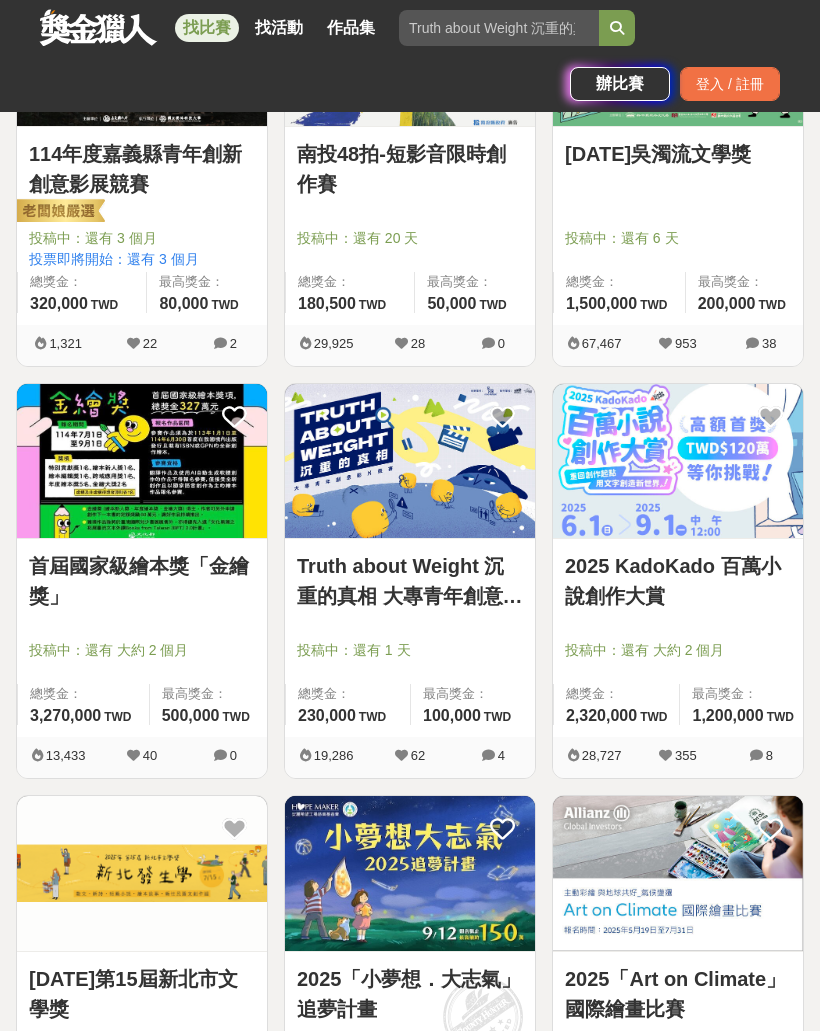 click on "投稿中：還有 6 天" at bounding box center (678, 247) 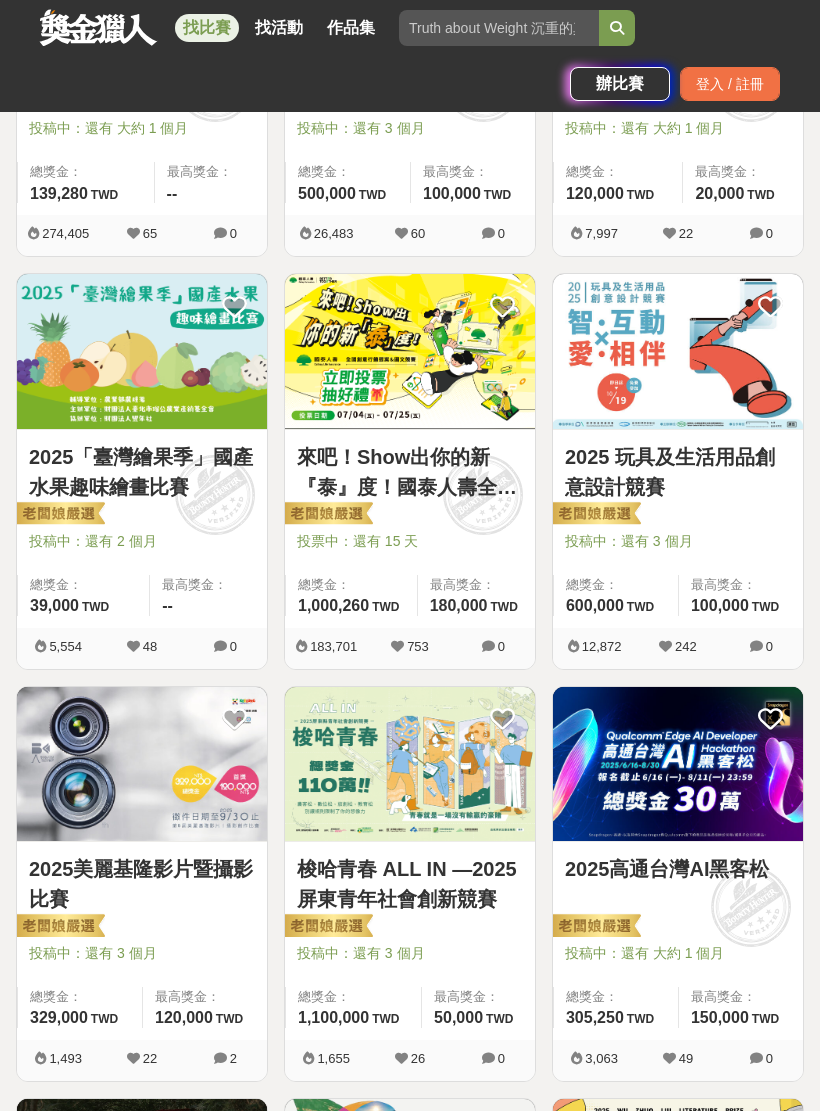 scroll, scrollTop: 633, scrollLeft: 0, axis: vertical 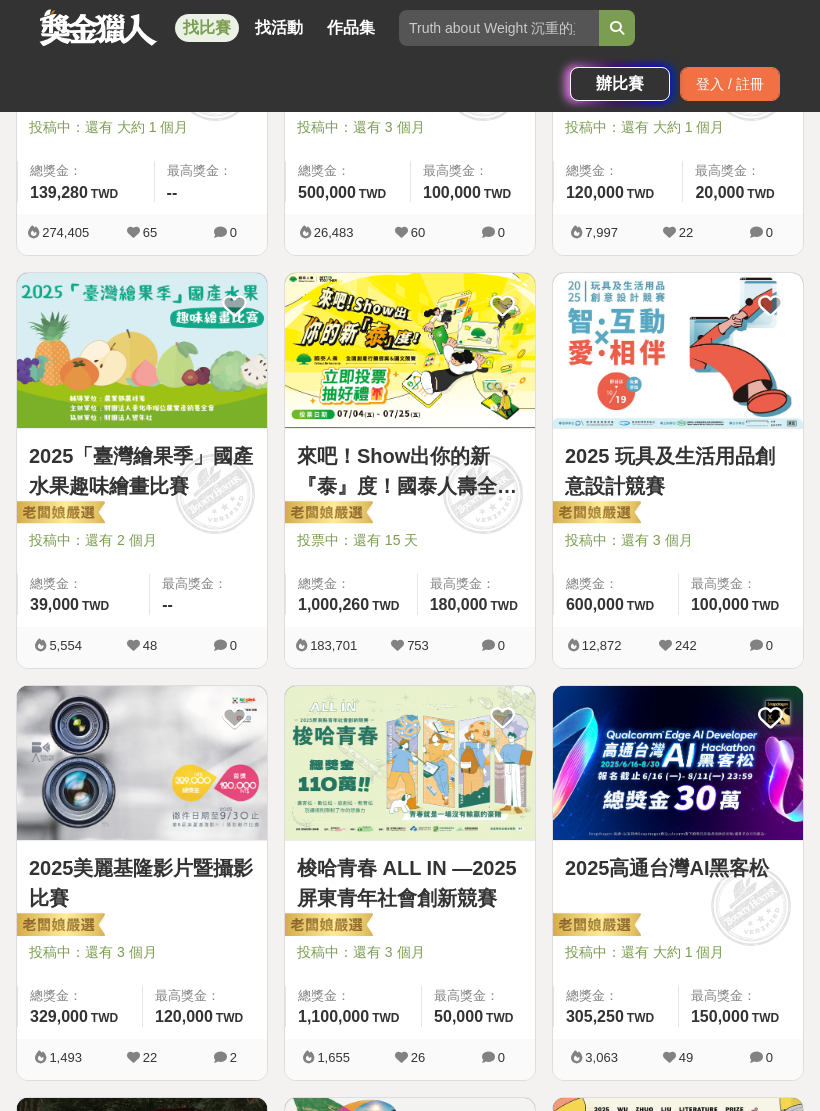 click on "2025「臺灣繪果季」國產水果趣味繪畫比賽" at bounding box center [142, 471] 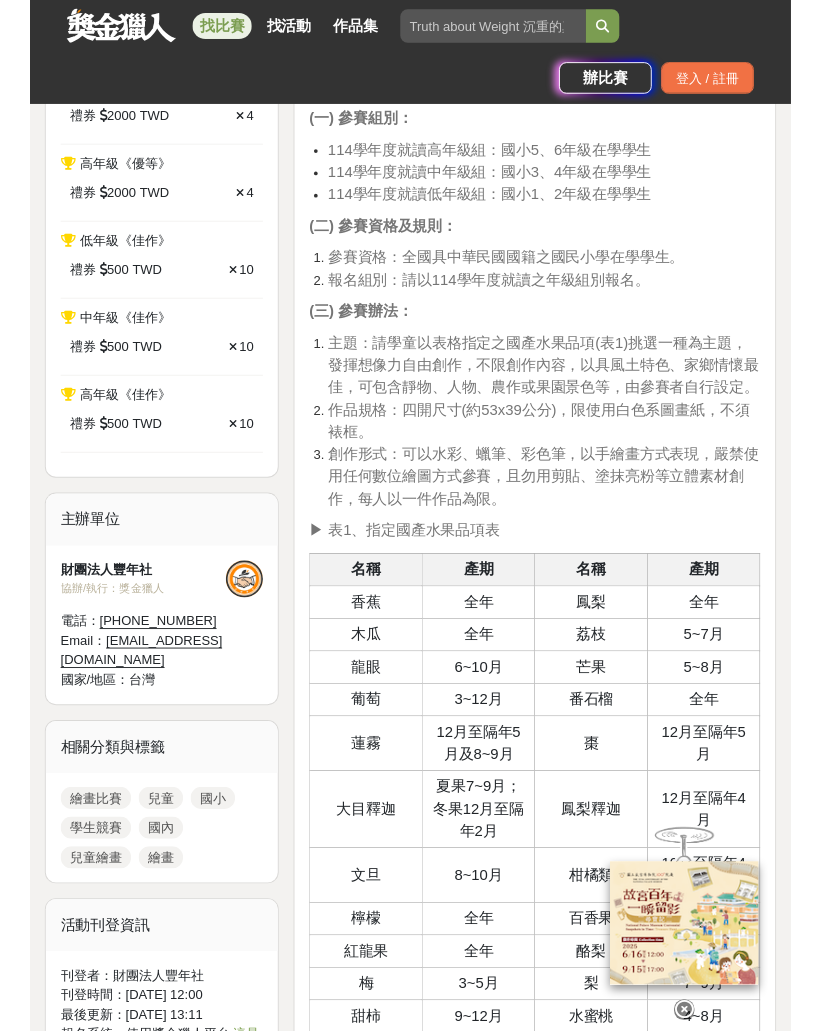 scroll, scrollTop: 1318, scrollLeft: 0, axis: vertical 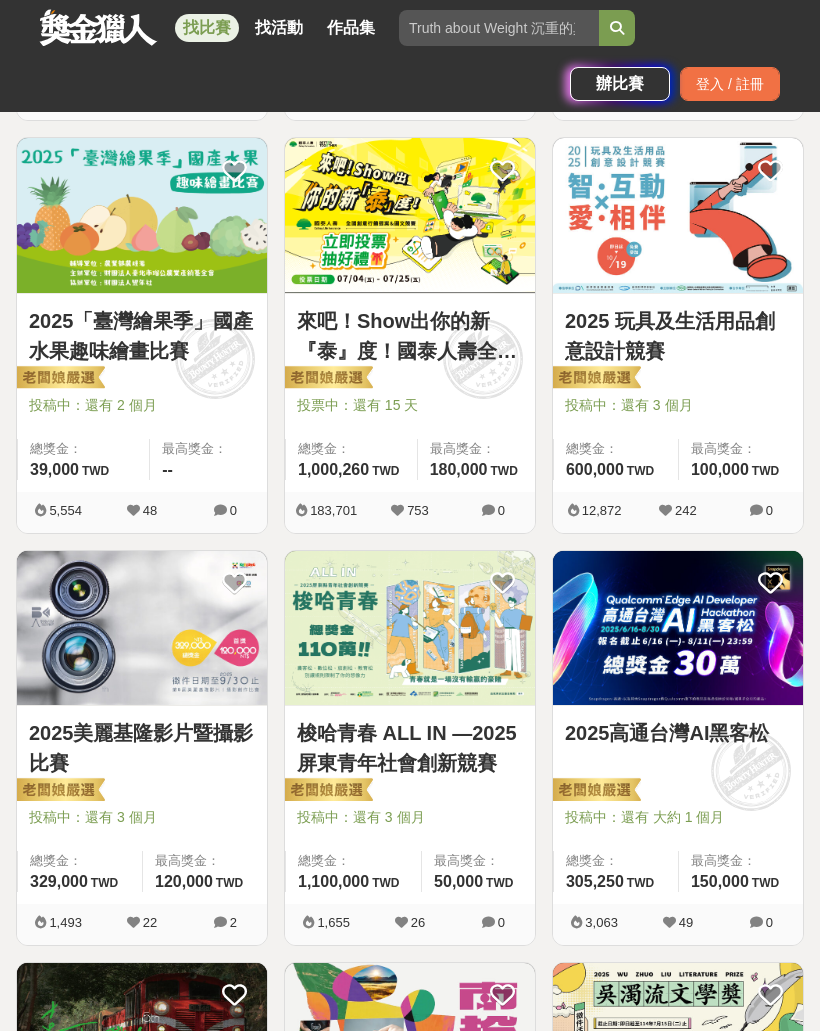 click on "2025 玩具及生活用品創意設計競賽" at bounding box center [678, 336] 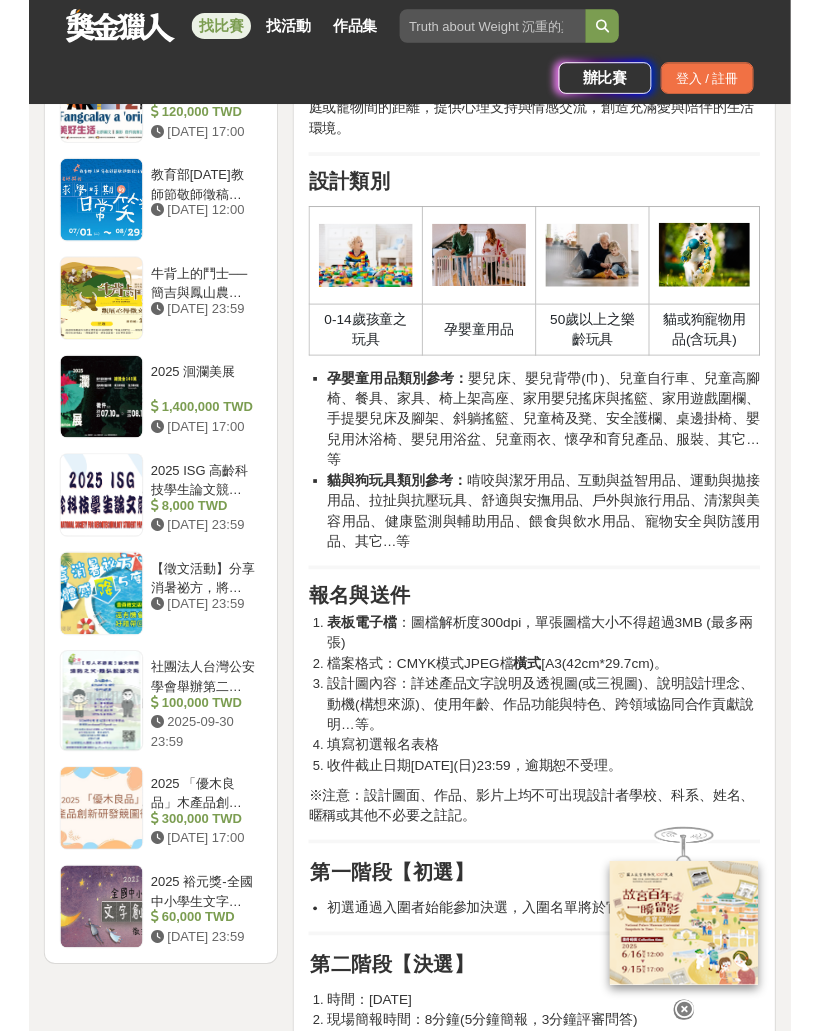 scroll, scrollTop: 2441, scrollLeft: 0, axis: vertical 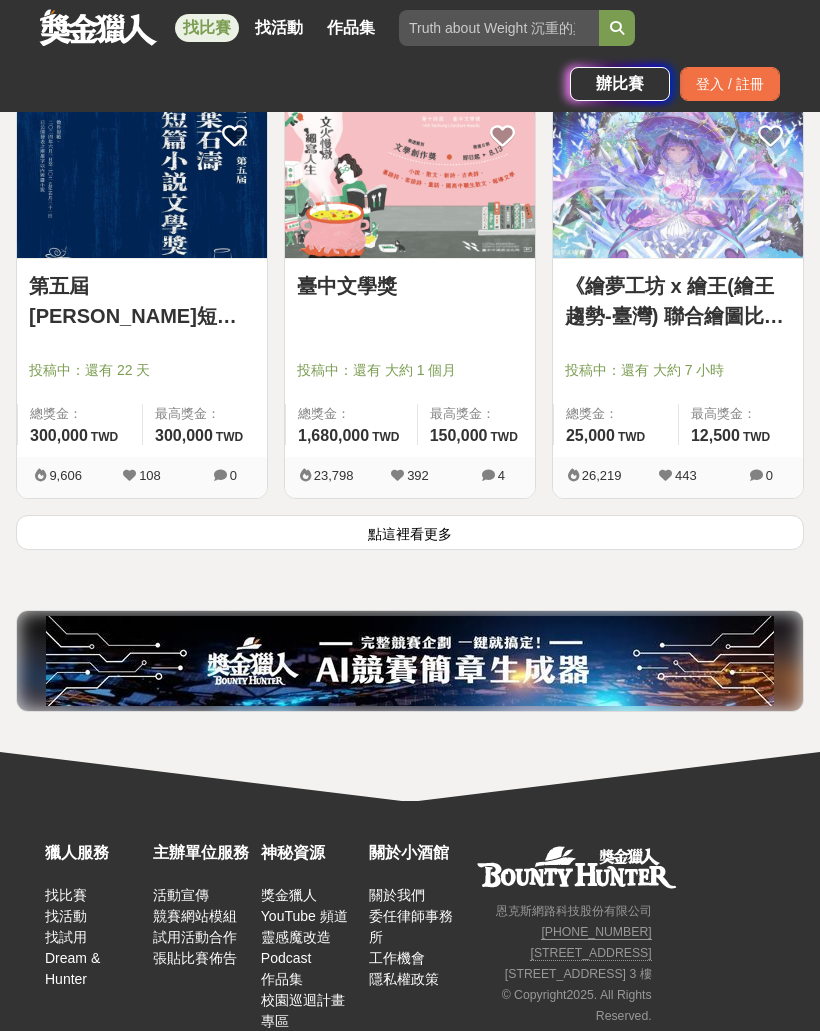 click on "點這裡看更多" at bounding box center (410, 532) 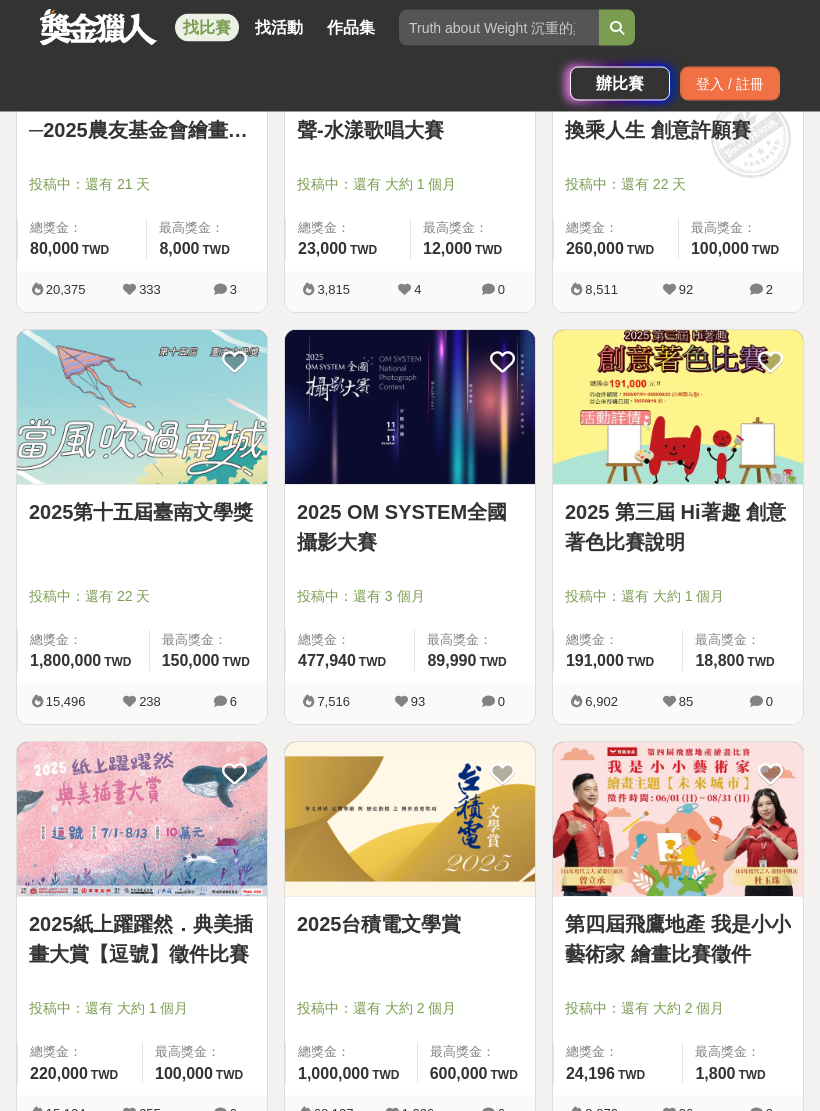 scroll, scrollTop: 3875, scrollLeft: 0, axis: vertical 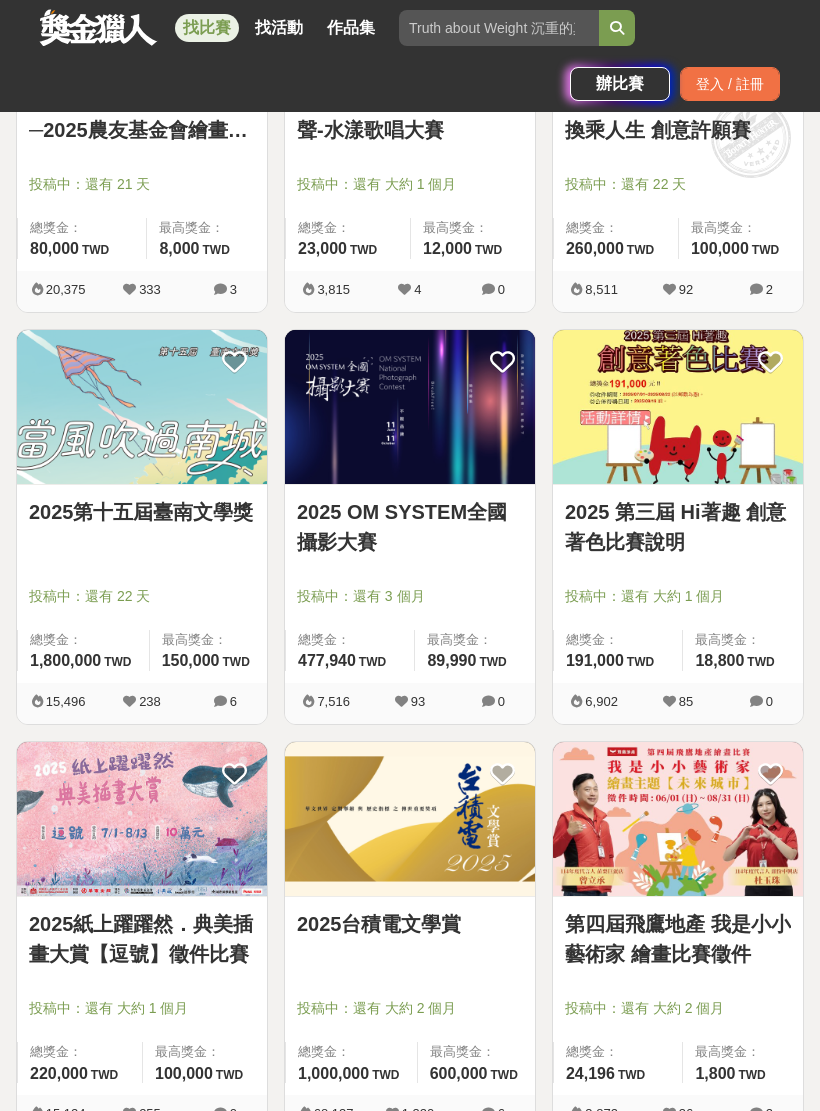 click on "2025 第三屆 Hi著趣 創意著色比賽說明" at bounding box center (678, 527) 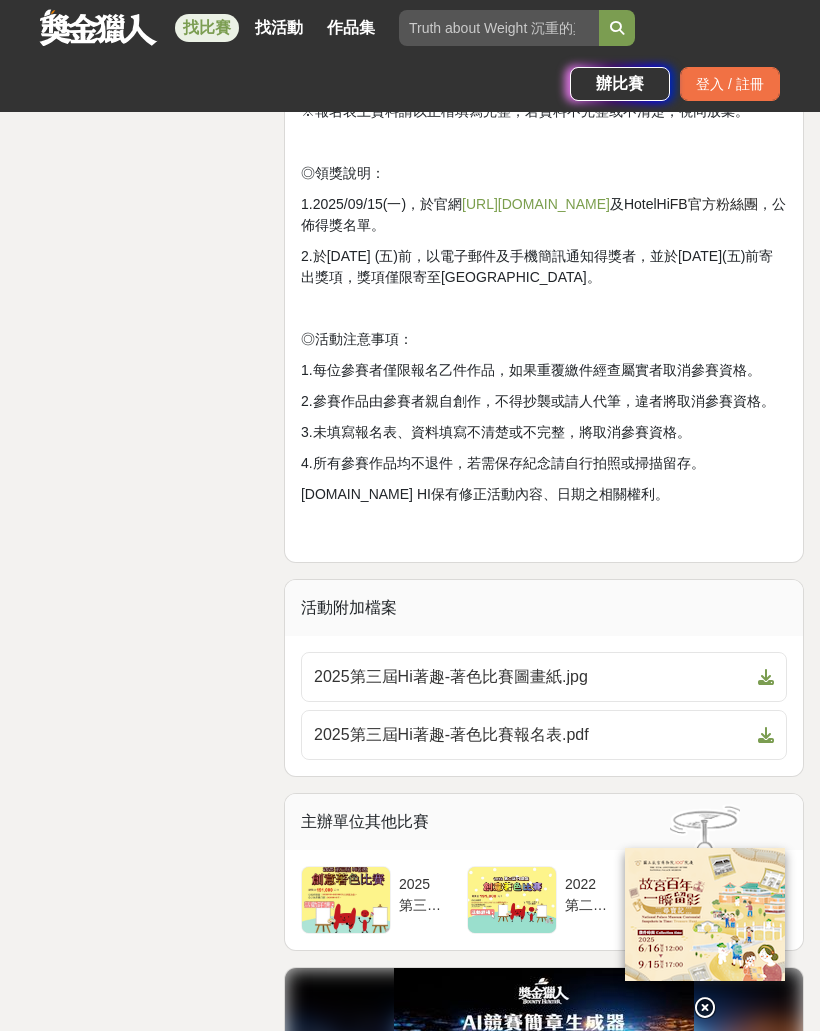 scroll, scrollTop: 3869, scrollLeft: 0, axis: vertical 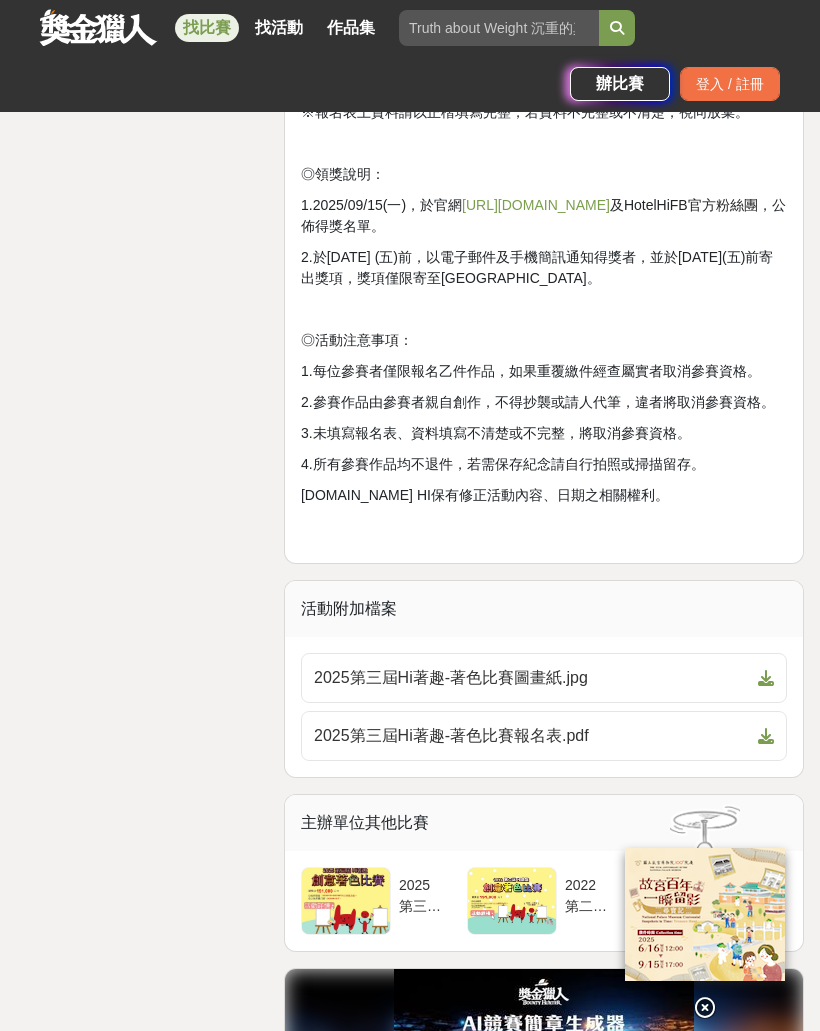 click at bounding box center (766, 678) 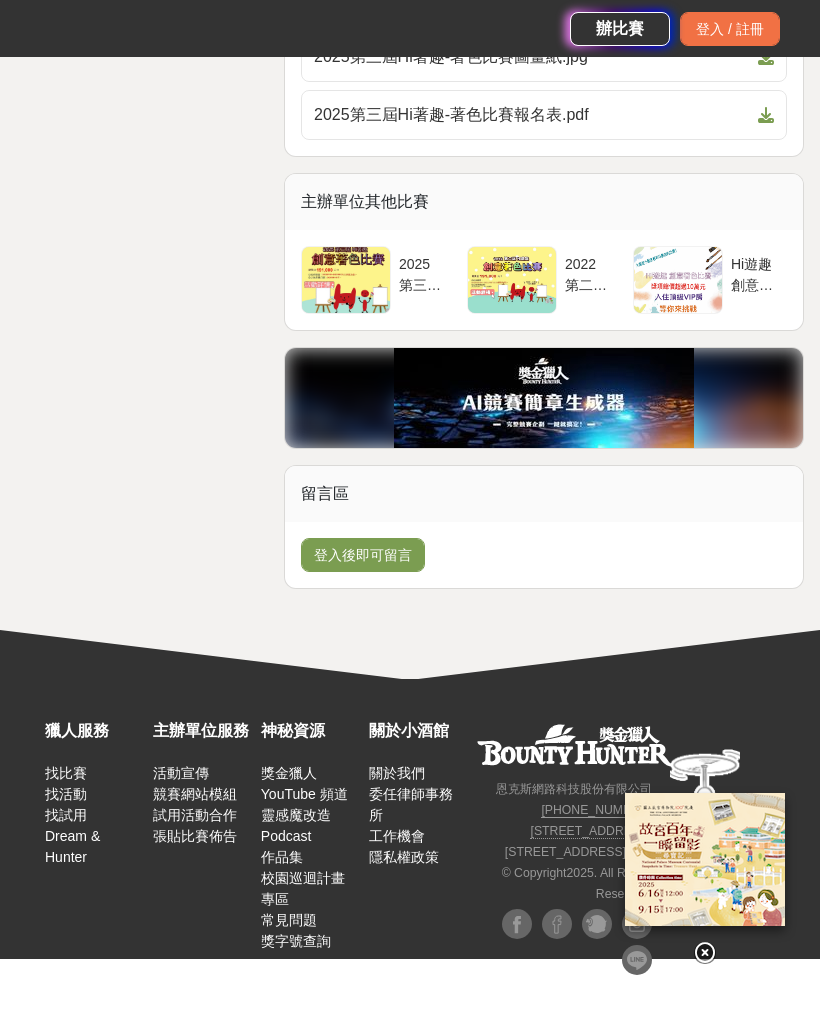 scroll, scrollTop: 4490, scrollLeft: 0, axis: vertical 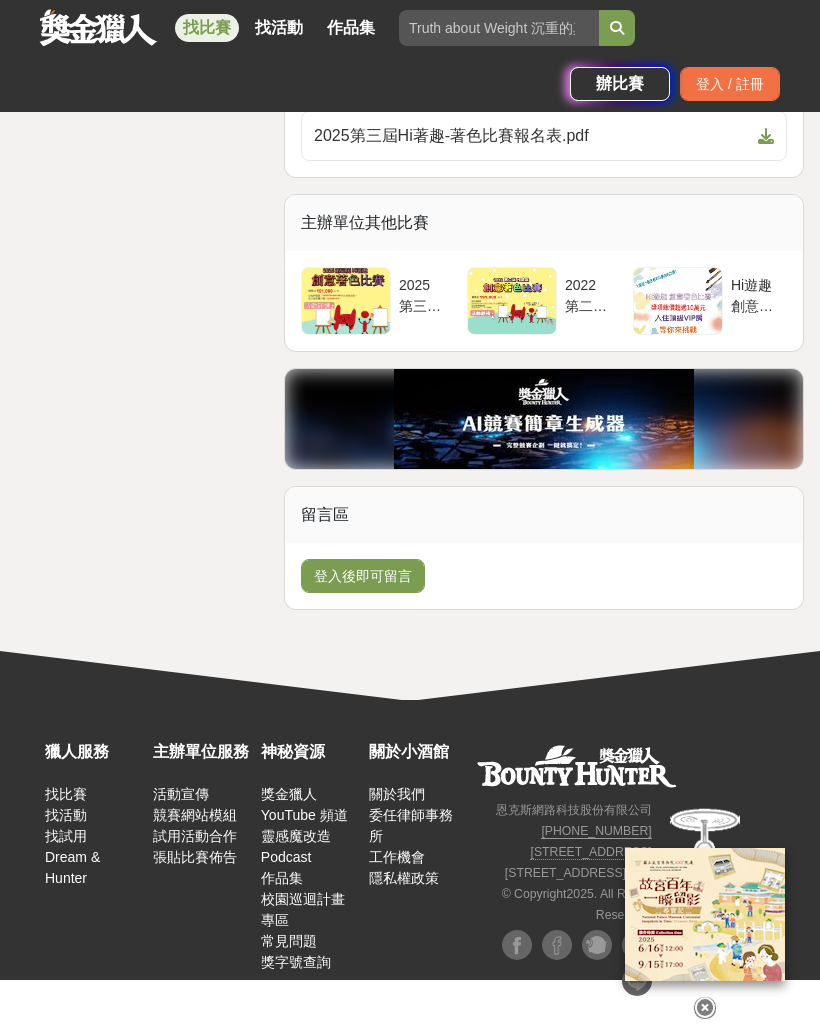 click at bounding box center [512, 301] 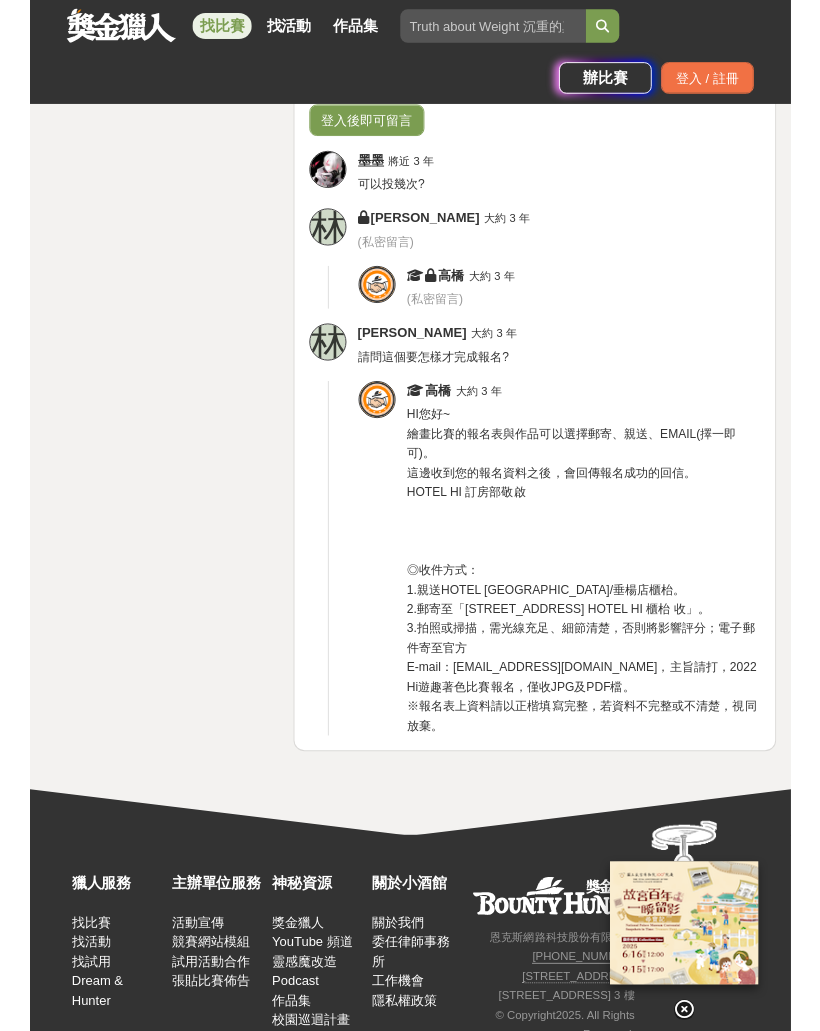 scroll, scrollTop: 5113, scrollLeft: 0, axis: vertical 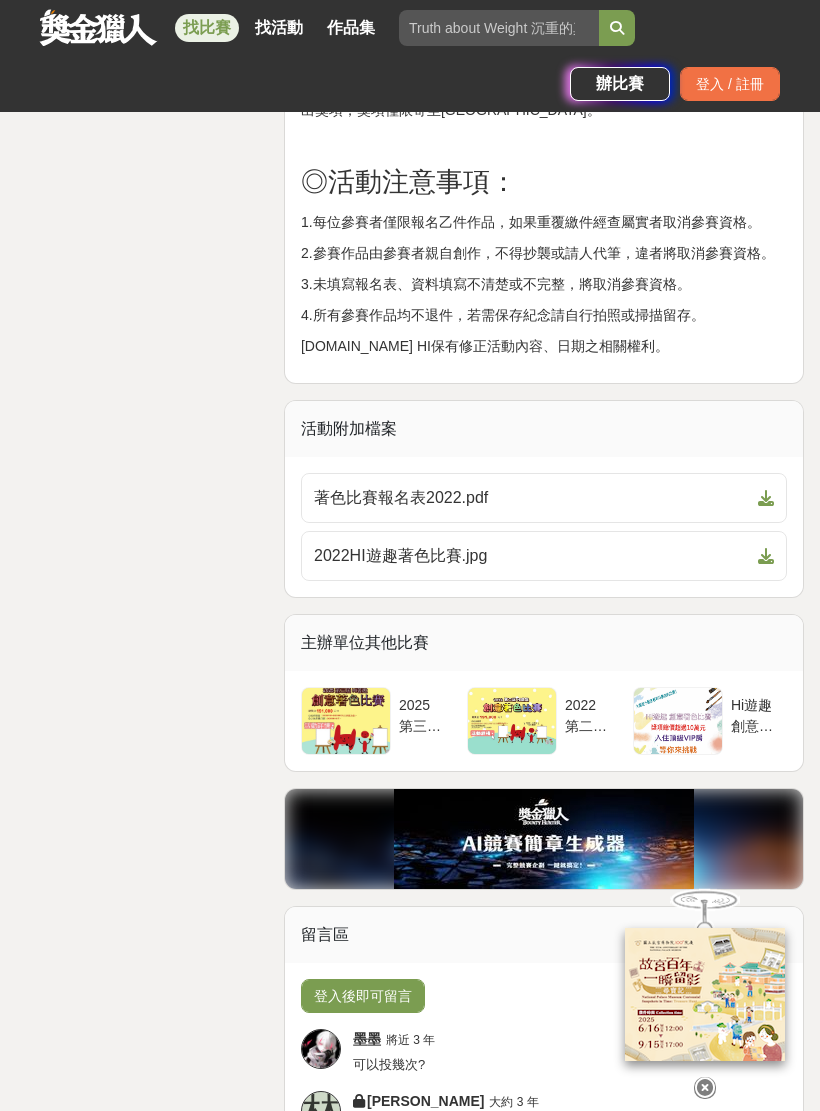 click at bounding box center (346, 721) 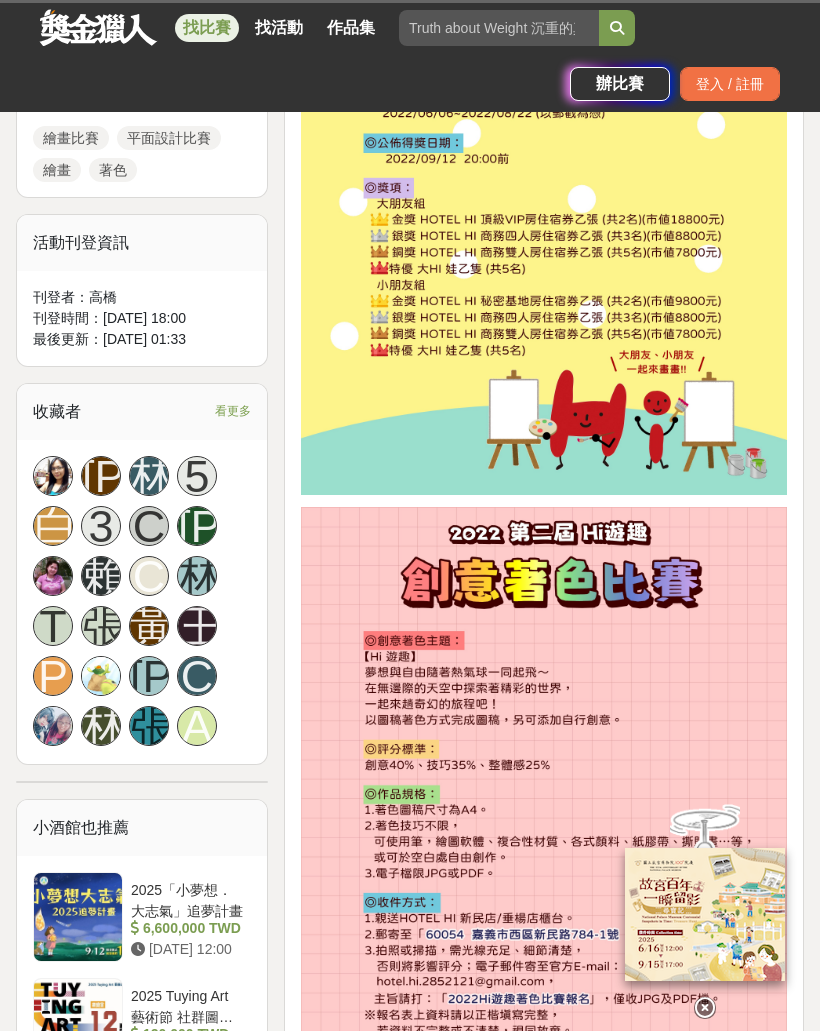 scroll, scrollTop: 0, scrollLeft: 0, axis: both 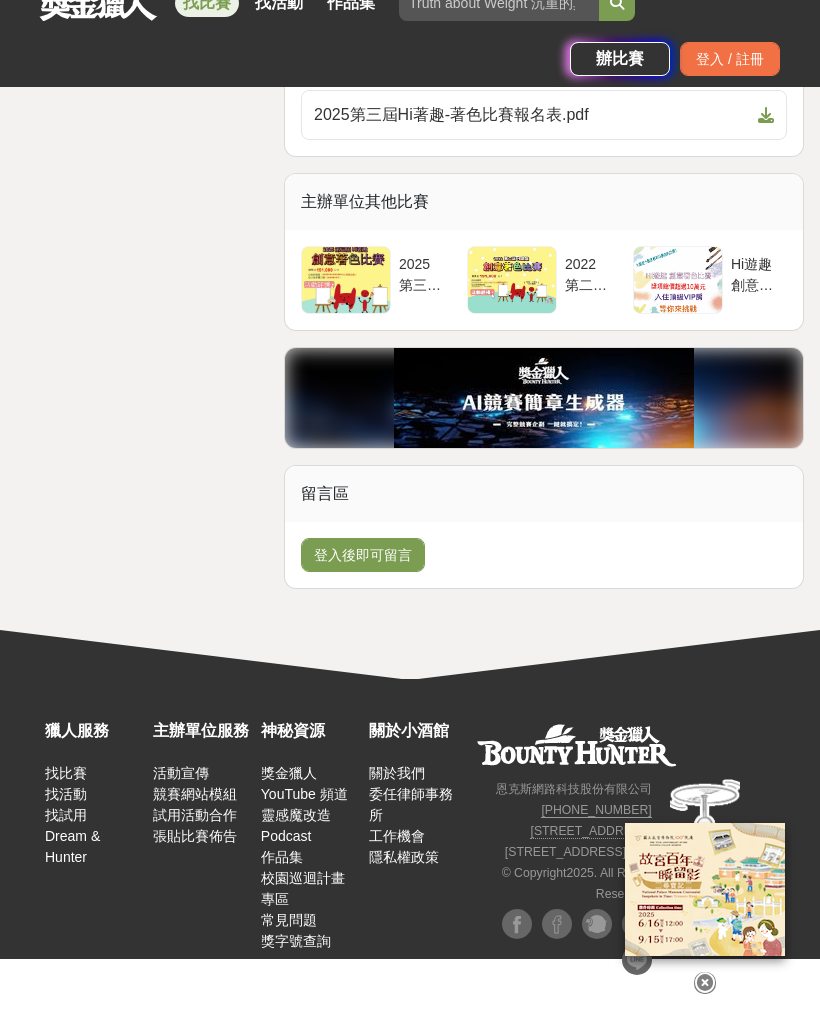 click at bounding box center [512, 305] 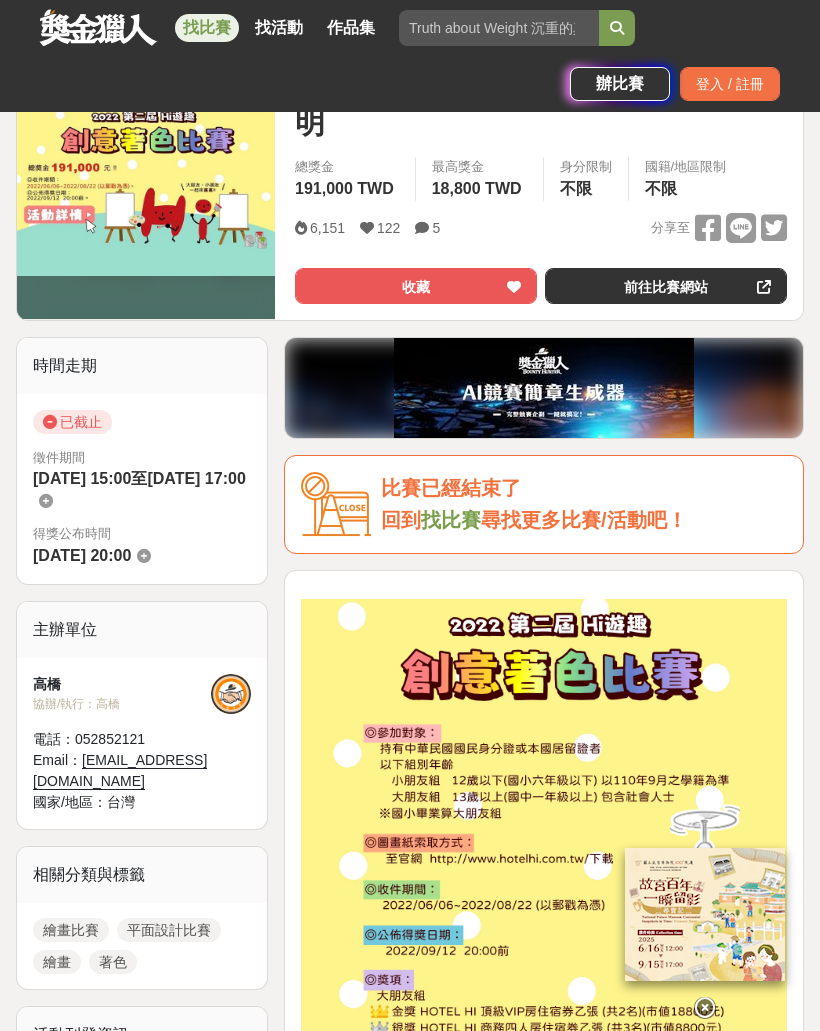 scroll, scrollTop: 329, scrollLeft: 0, axis: vertical 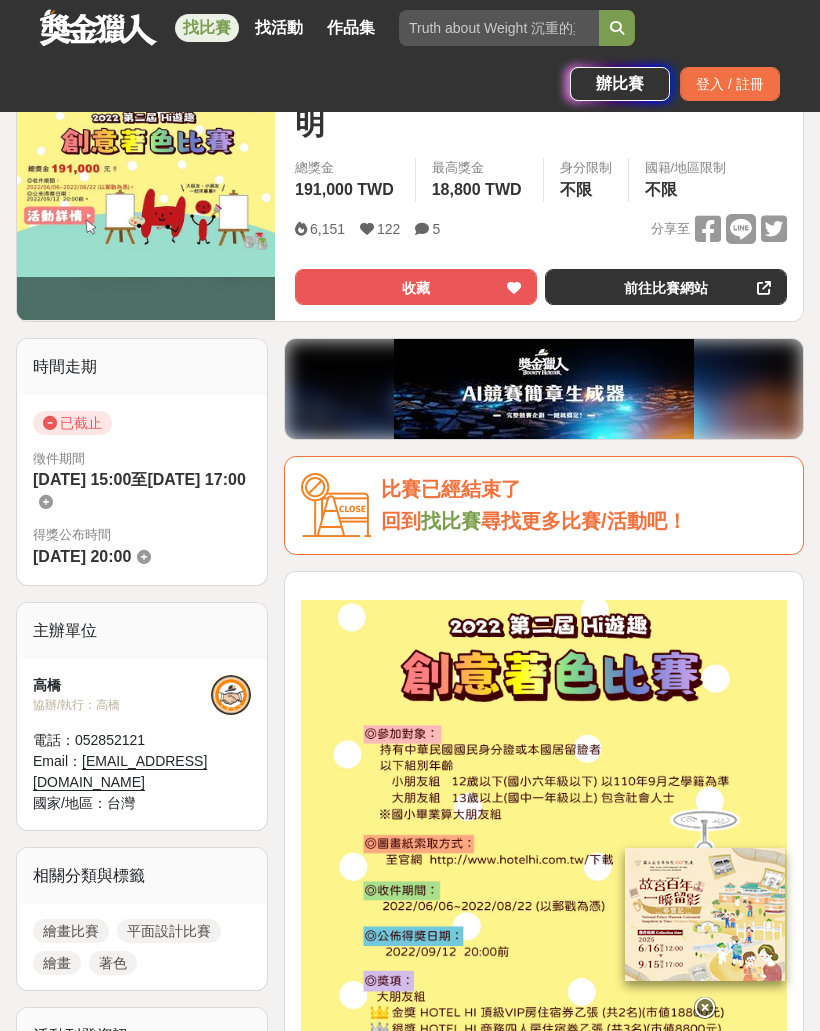click on "前往比賽網站" at bounding box center [666, 287] 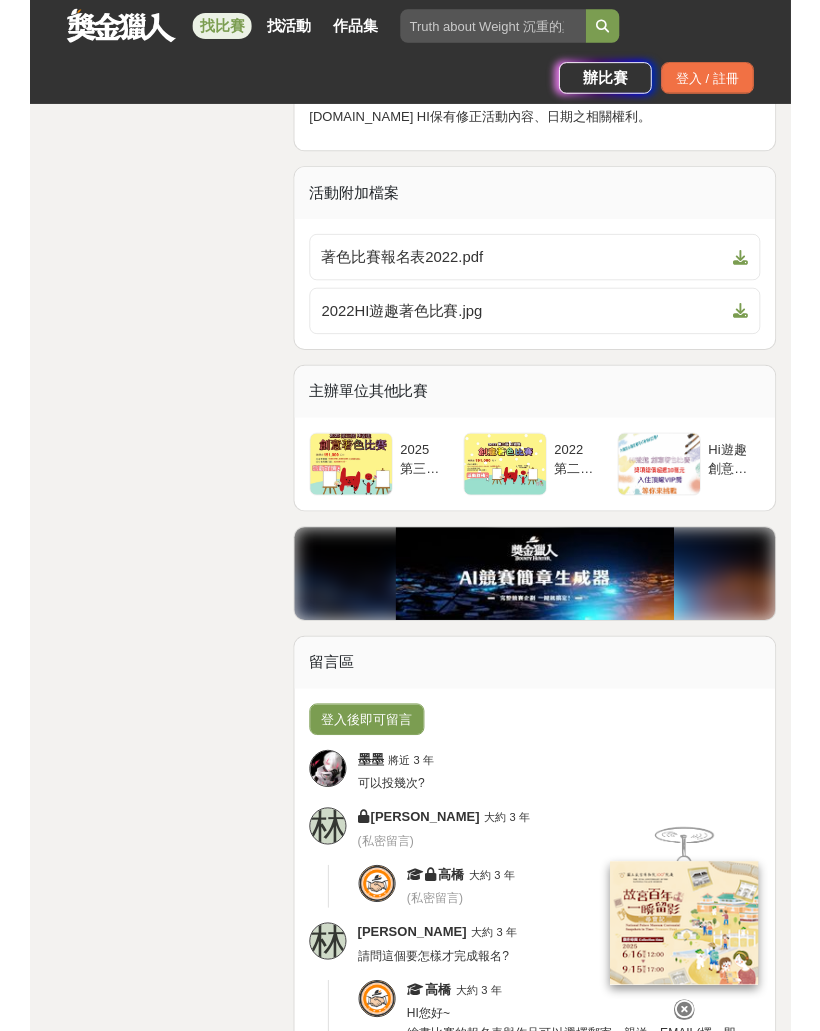 scroll, scrollTop: 4468, scrollLeft: 0, axis: vertical 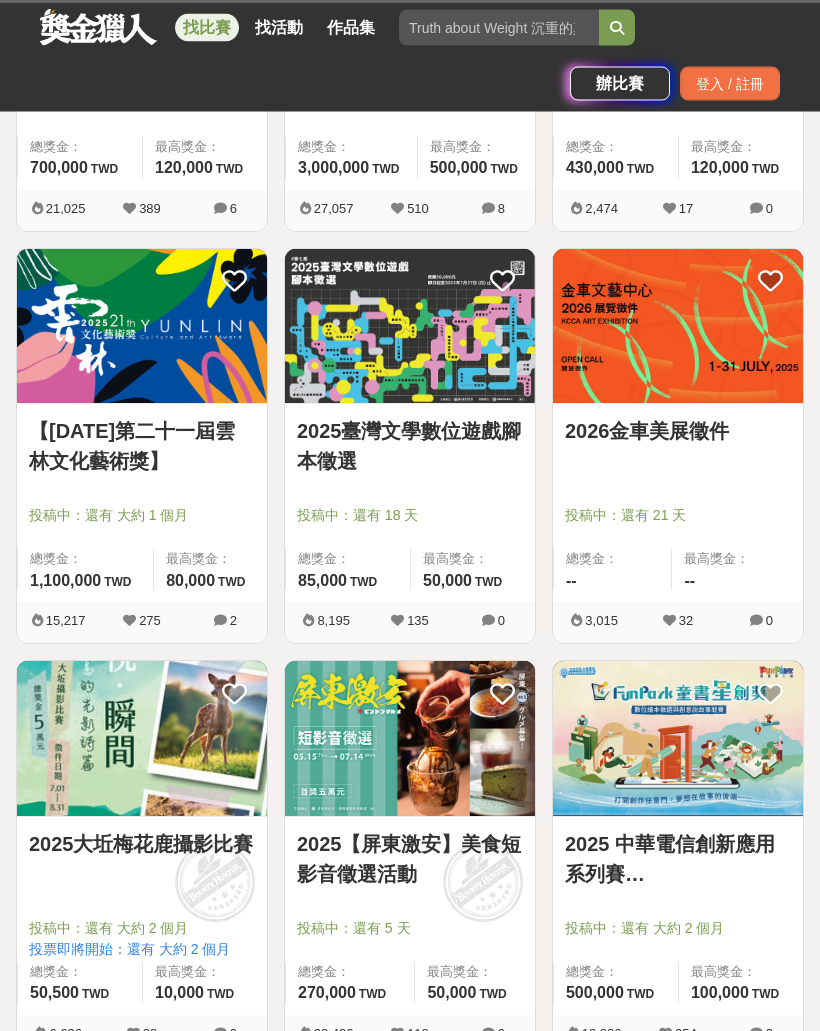 click on "投稿中：還有 18 天" at bounding box center [410, 516] 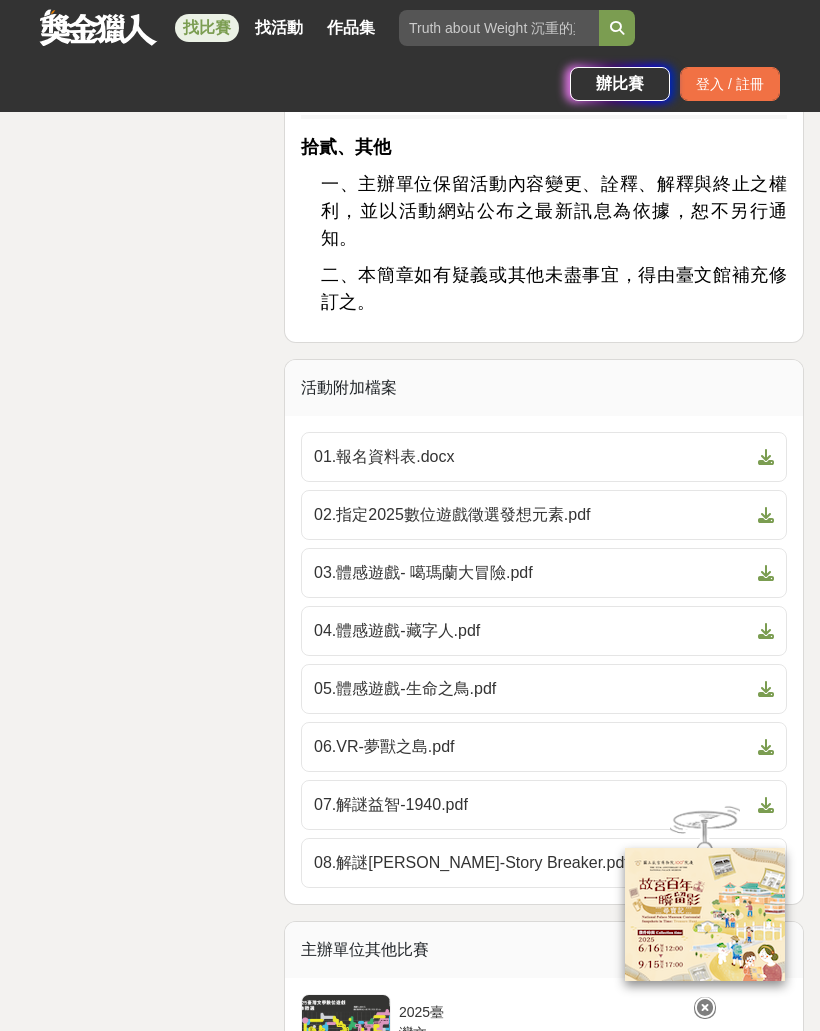scroll, scrollTop: 5898, scrollLeft: 0, axis: vertical 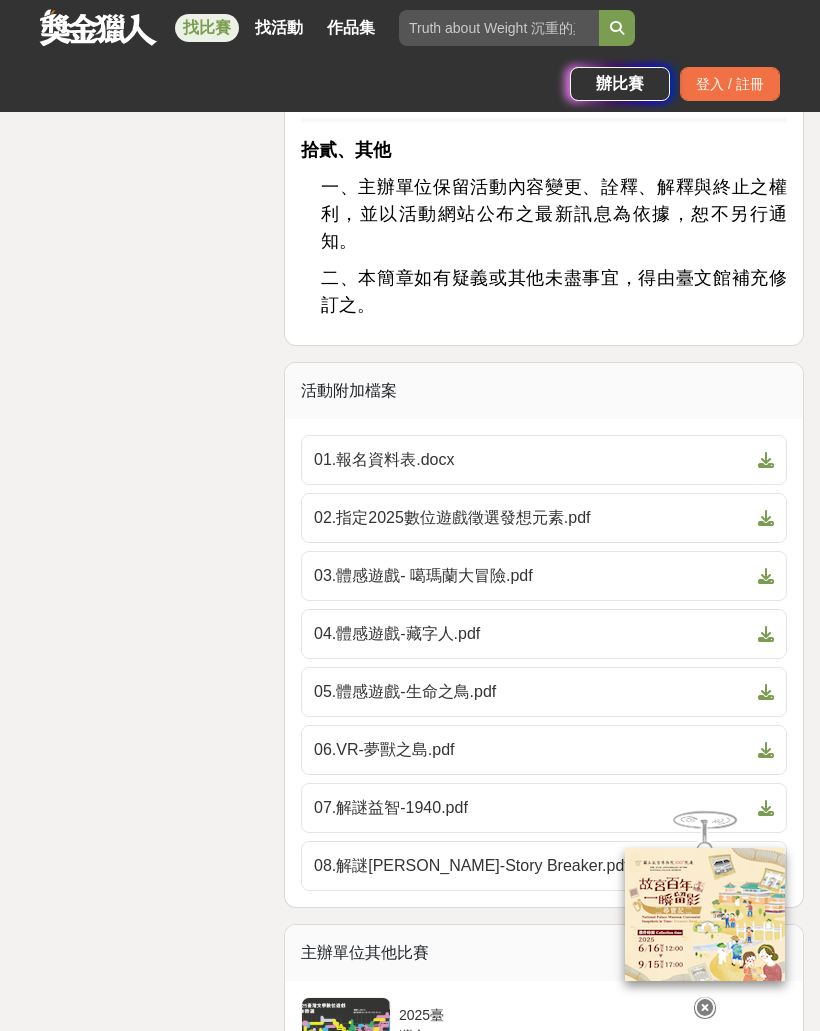 click on "02.指定2025數位遊戲徵選發想元素.pdf" at bounding box center (532, 518) 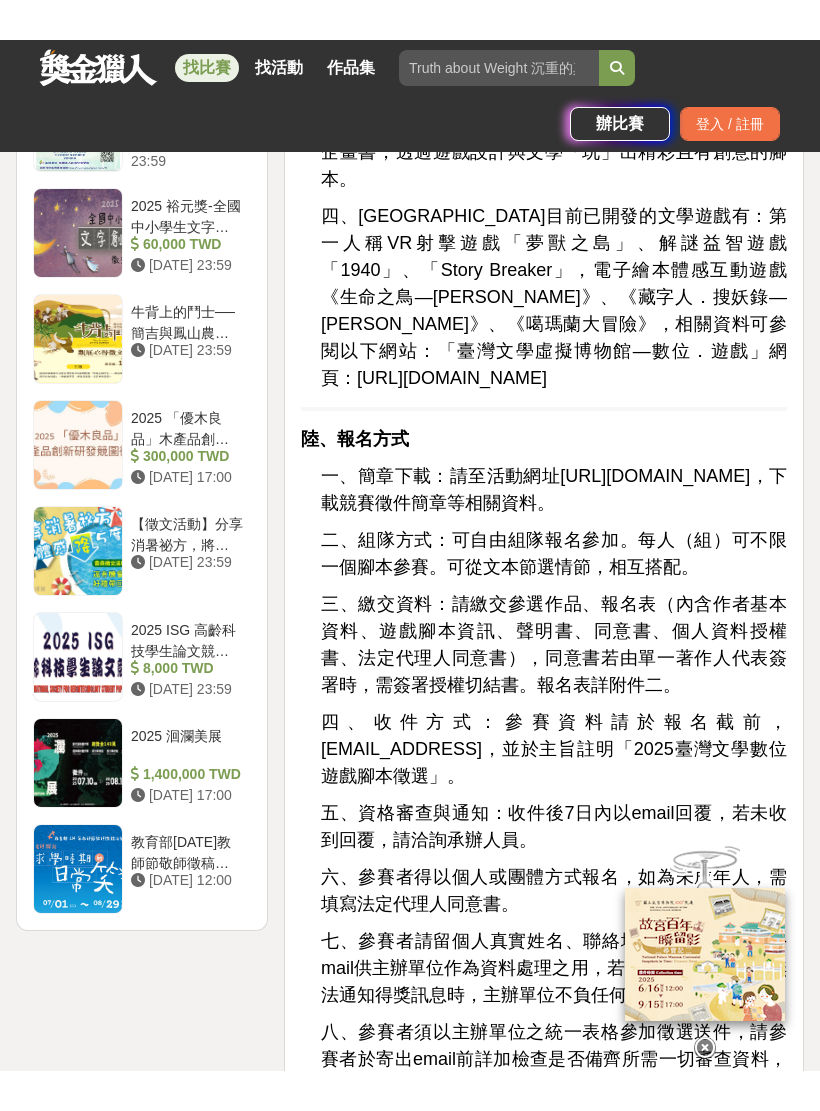 scroll, scrollTop: 2442, scrollLeft: 0, axis: vertical 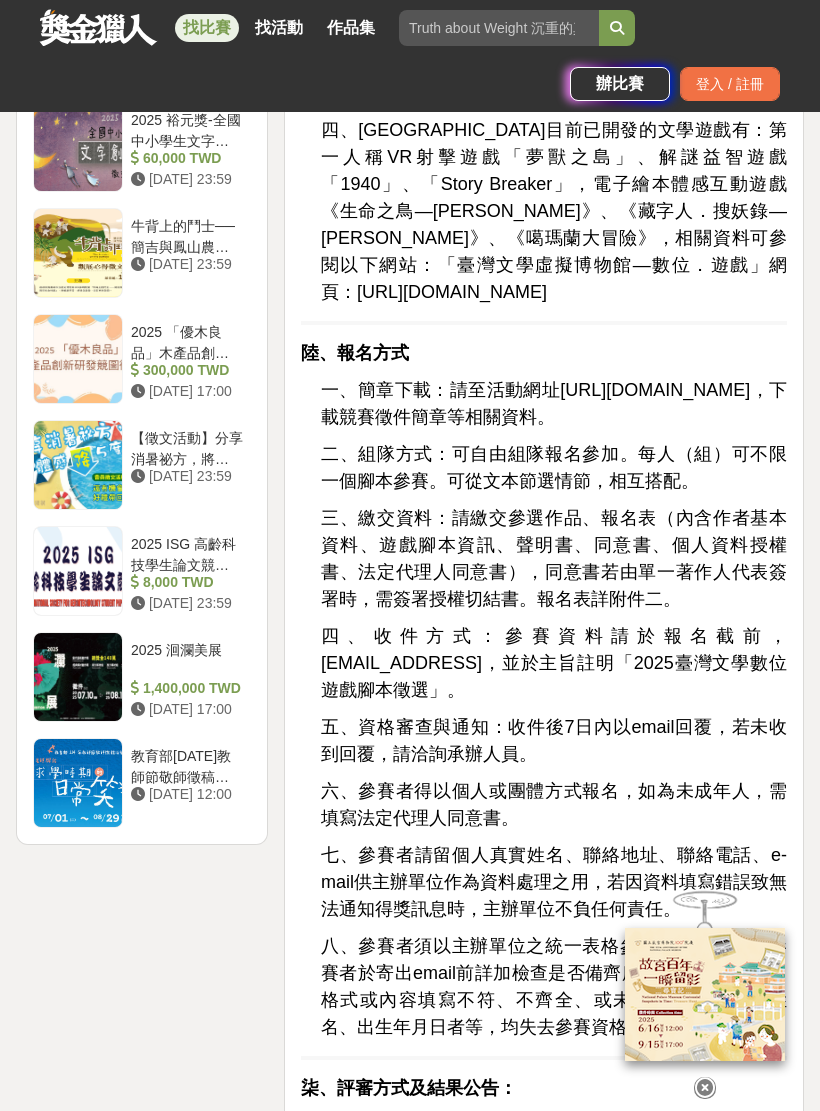 click on "六、參賽者得以個人或團體方式報名，如為未成年人，需填寫法定代理人同意書。" at bounding box center [554, 804] 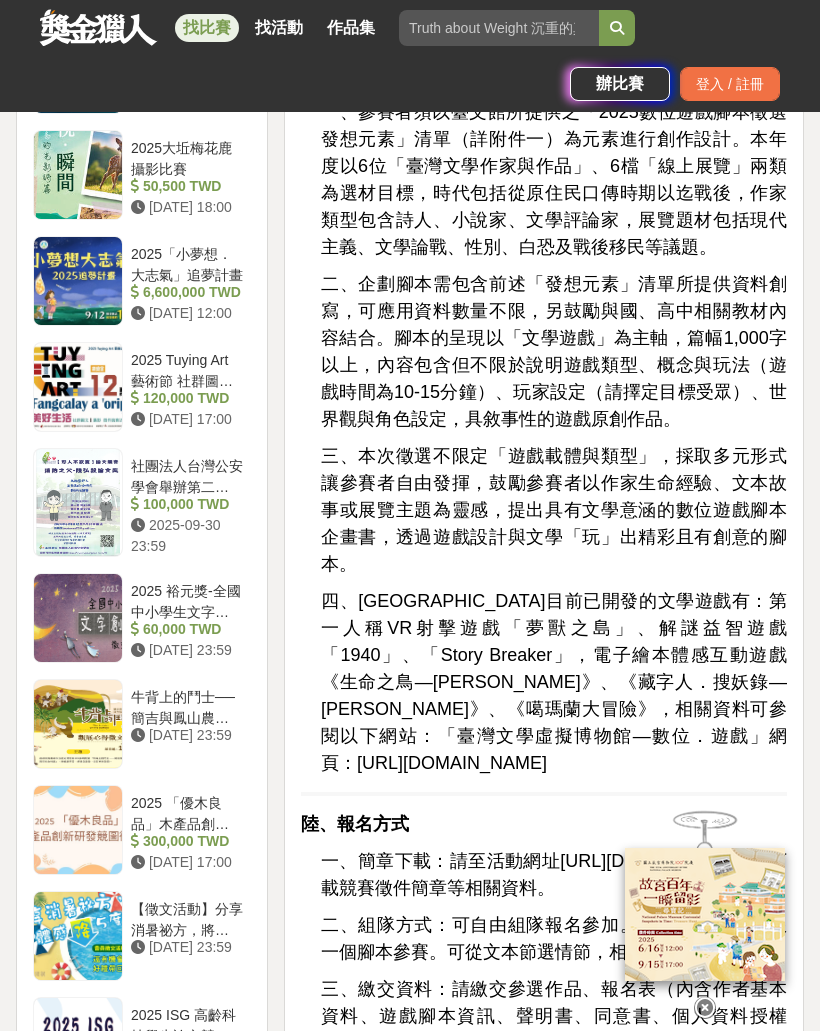 scroll, scrollTop: 1968, scrollLeft: 0, axis: vertical 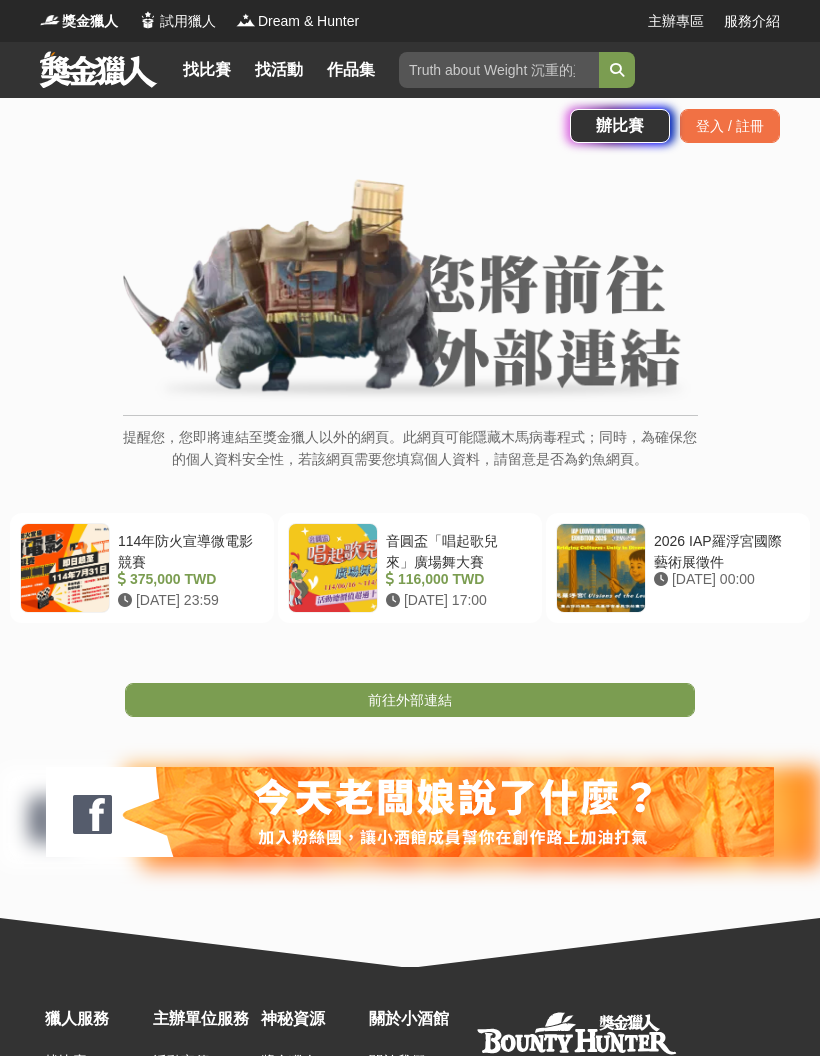 click on "前往外部連結" at bounding box center (410, 700) 